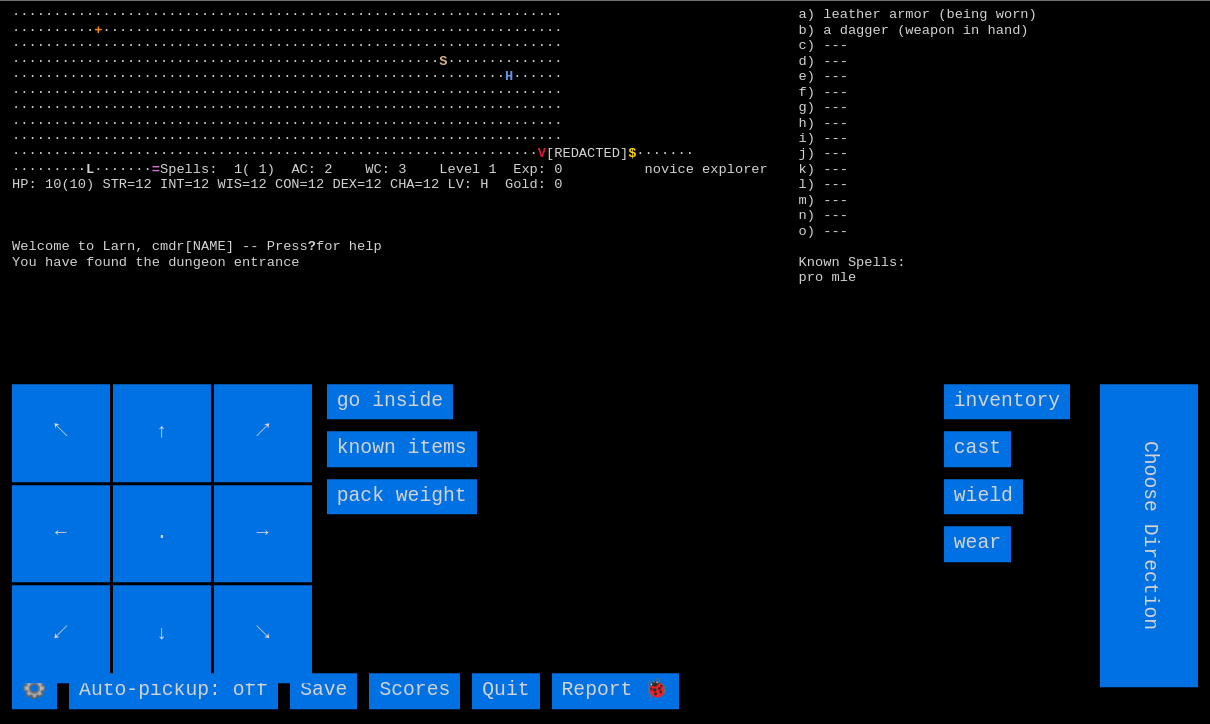 scroll, scrollTop: 15, scrollLeft: 0, axis: vertical 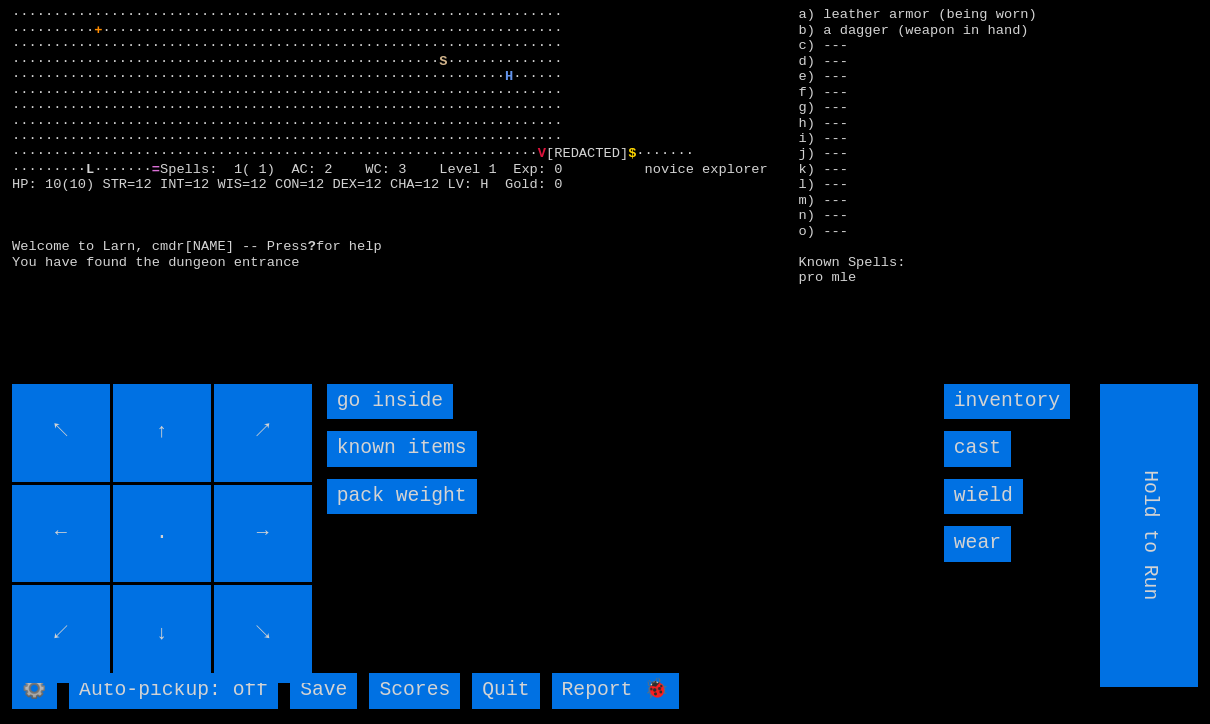 click on "go inside" at bounding box center (390, 401) 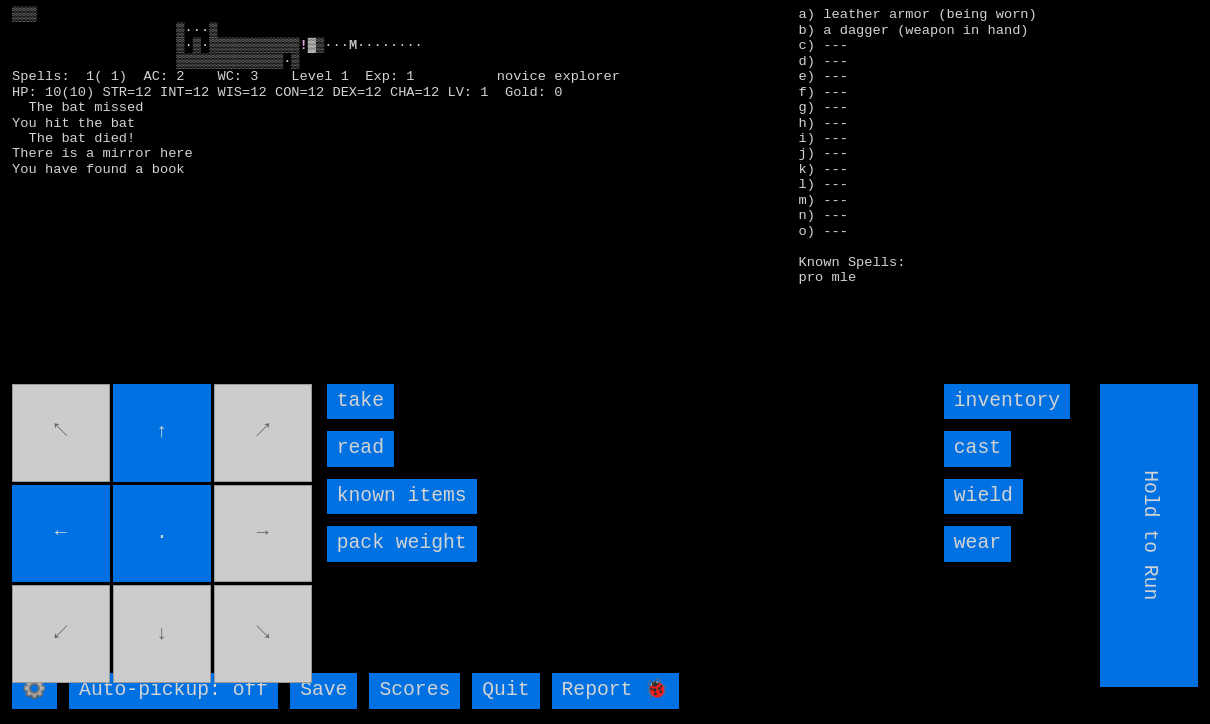 click on "take" at bounding box center (360, 401) 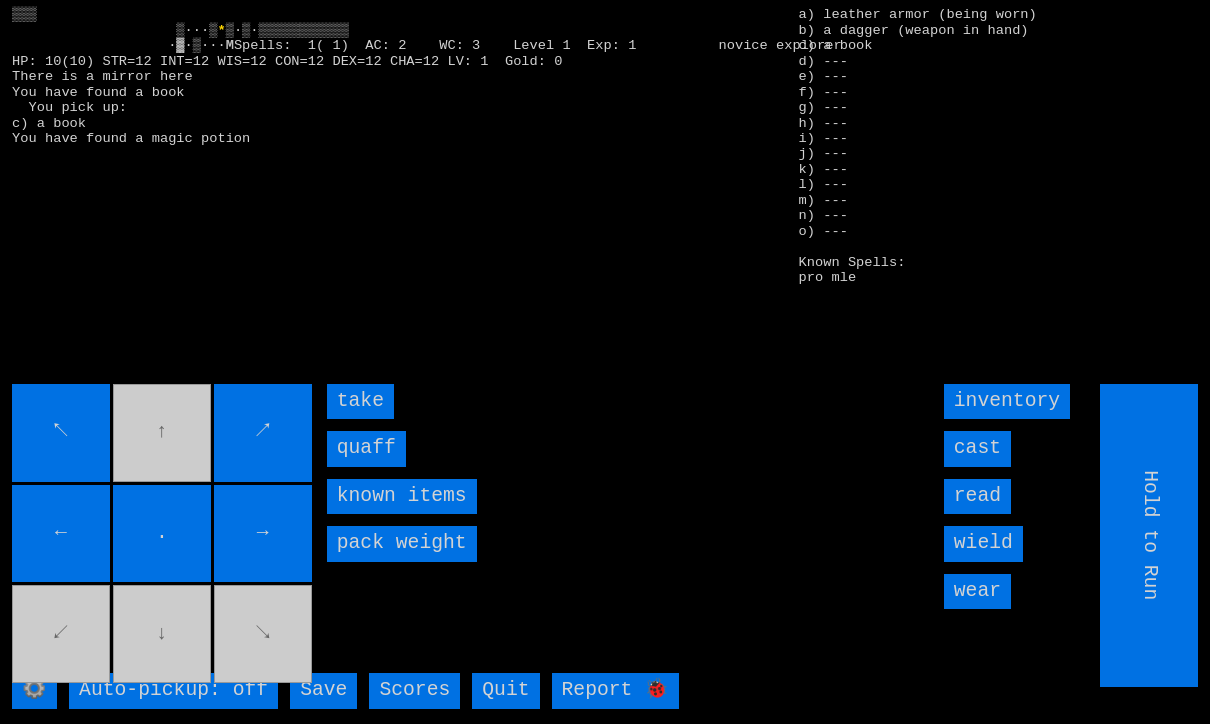 click on "quaff" at bounding box center (366, 448) 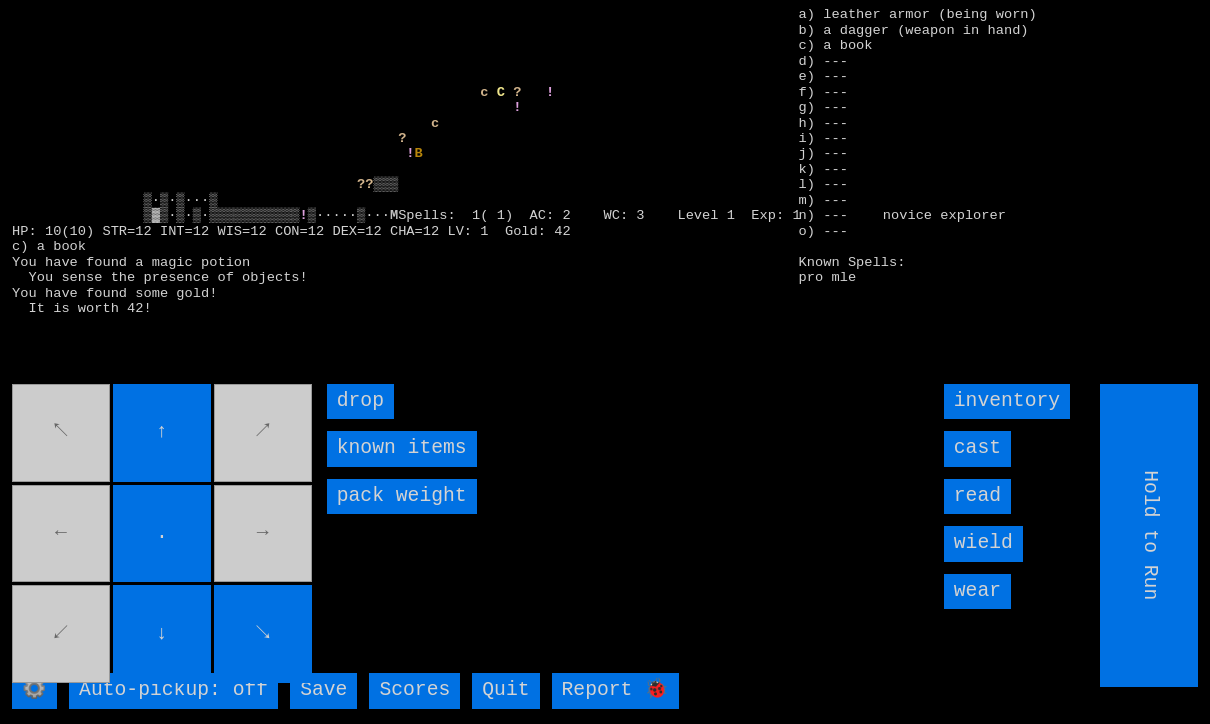 click on "↖ ↑ ↗ ← . → ↙ ↓ ↘" at bounding box center [163, 535] 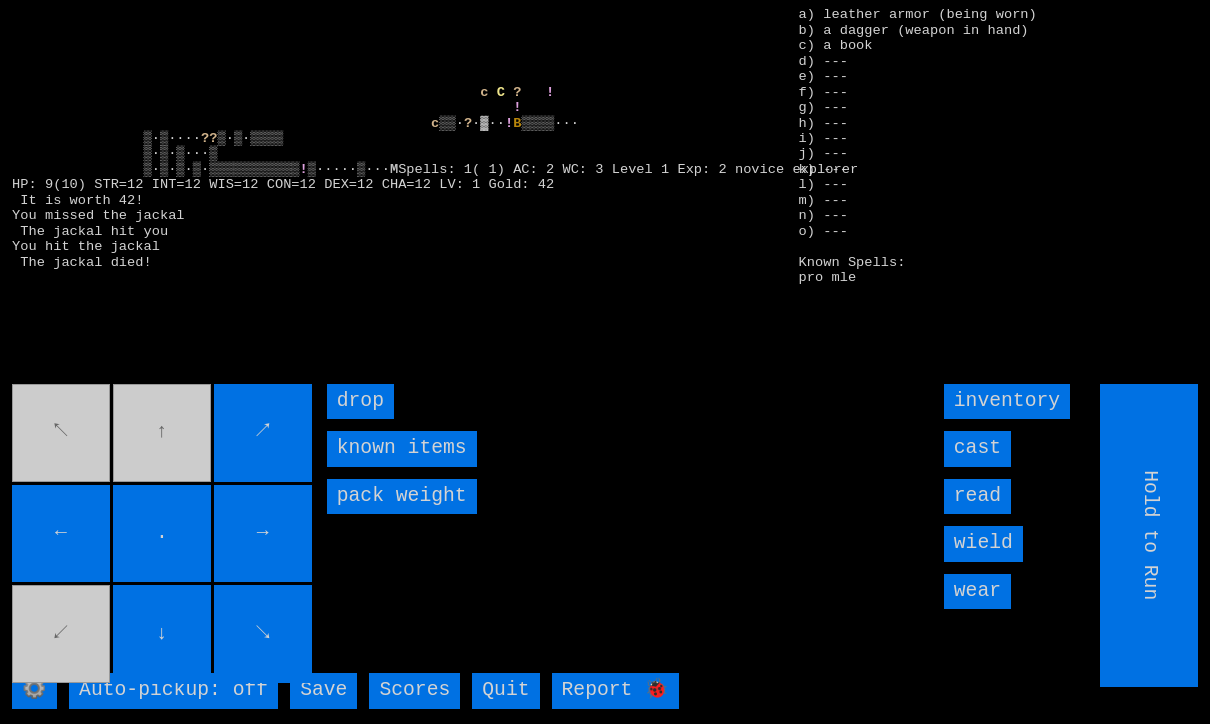 click on "↖ ↑ ↗ ← . → ↙ ↓ ↘" at bounding box center [163, 535] 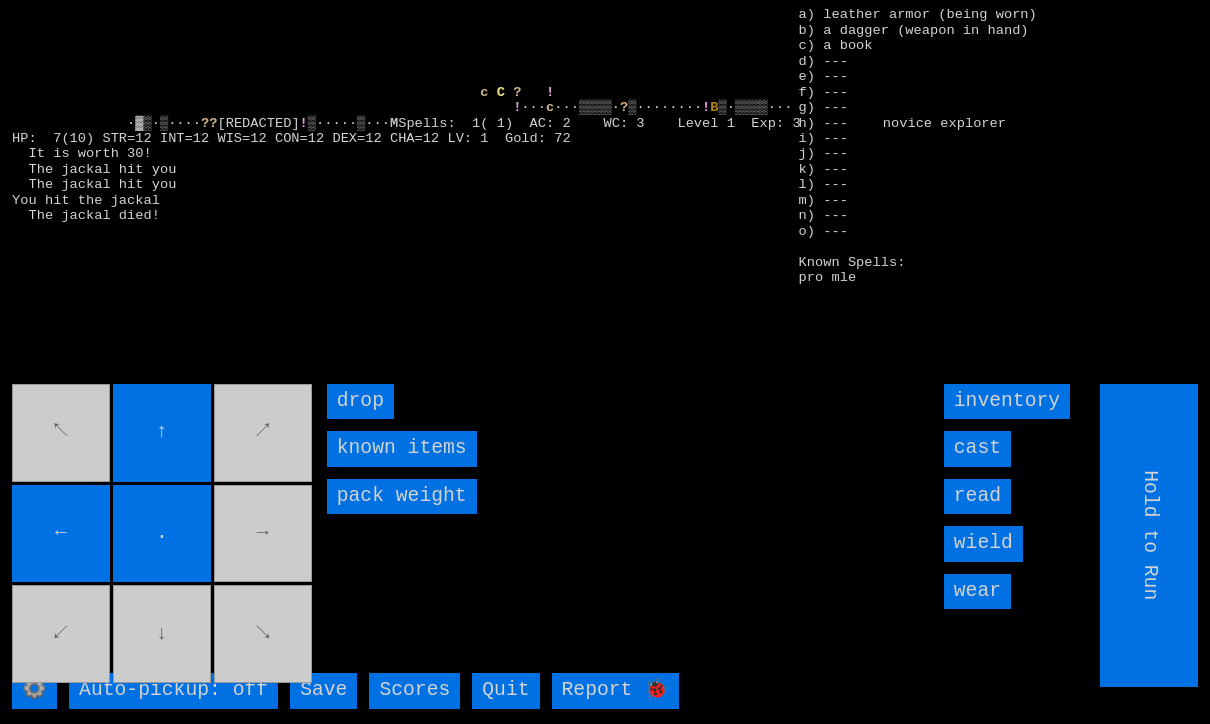 click on "↖ ↑ ↗ ← . → ↙ ↓ ↘" at bounding box center [163, 535] 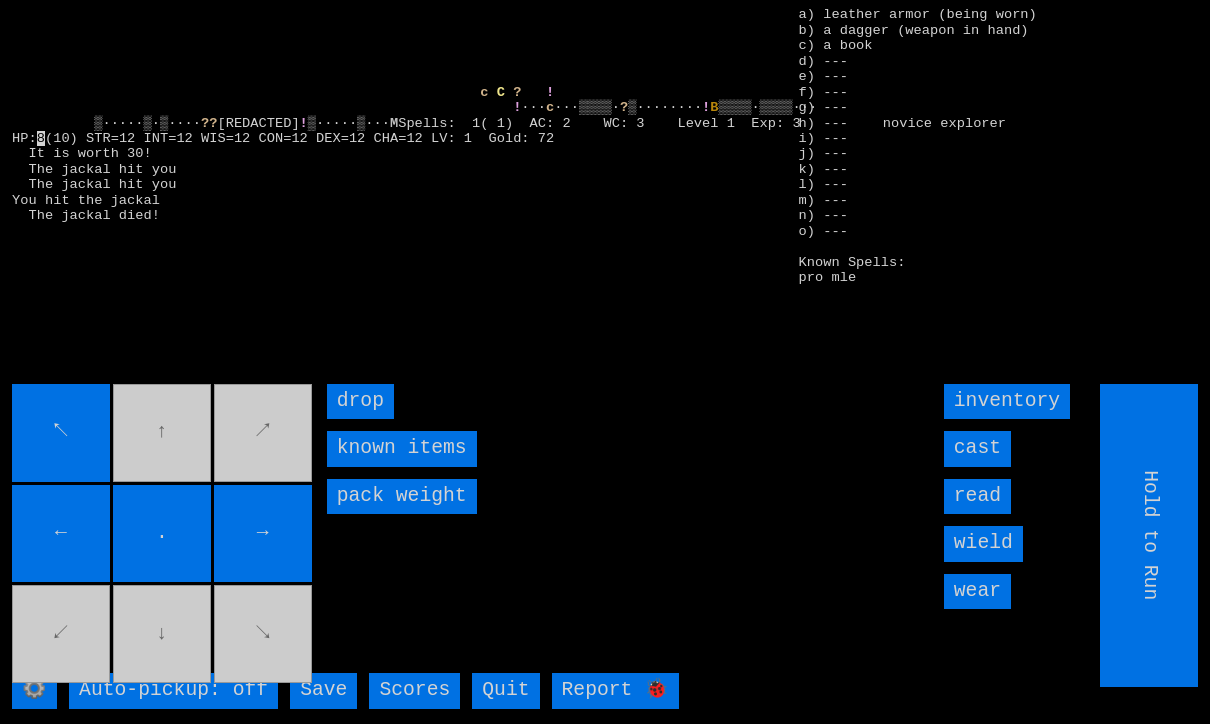click on "↖ ↑ ↗ ← . → ↙ ↓ ↘" at bounding box center (163, 535) 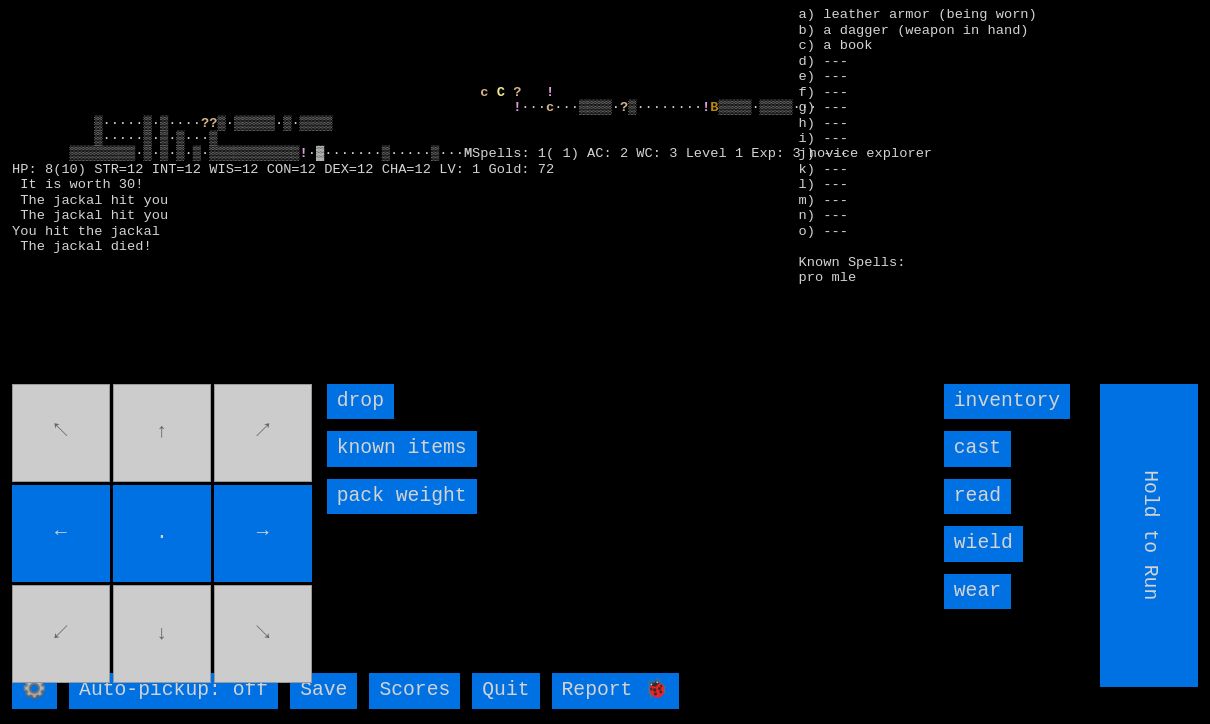 click on "←" at bounding box center (61, 534) 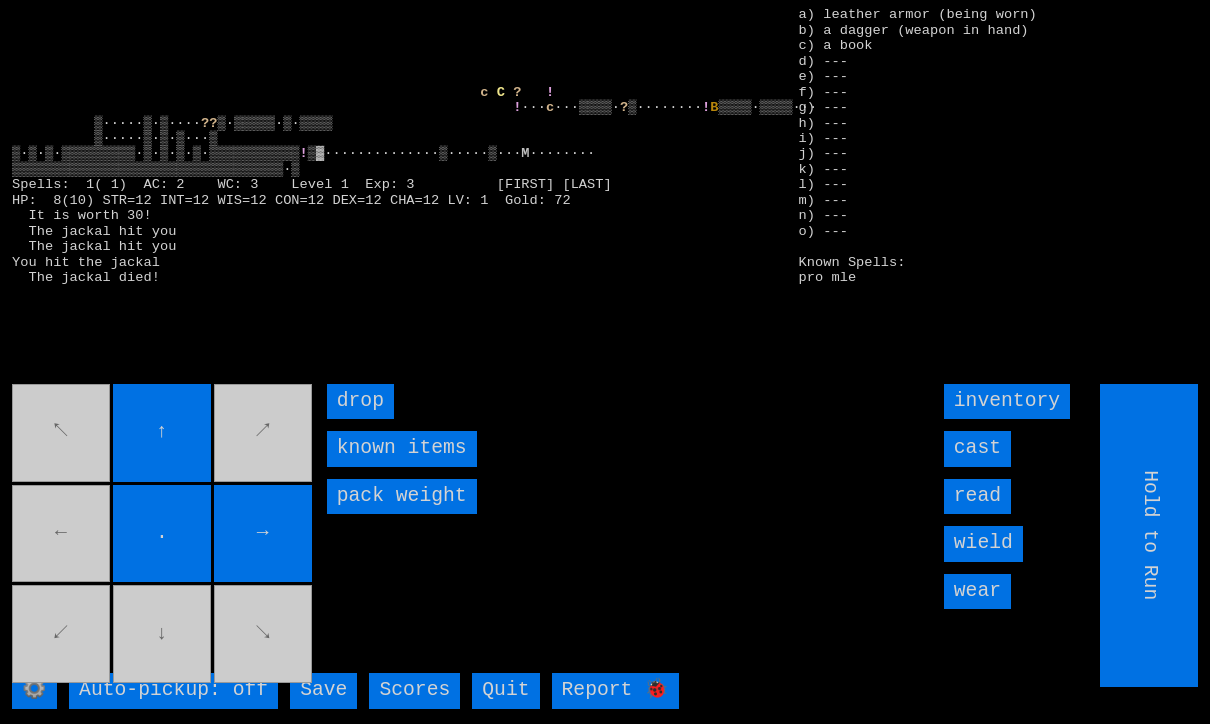 click on "↖ ↑ ↗ ← . → ↙ ↓ ↘" at bounding box center (163, 535) 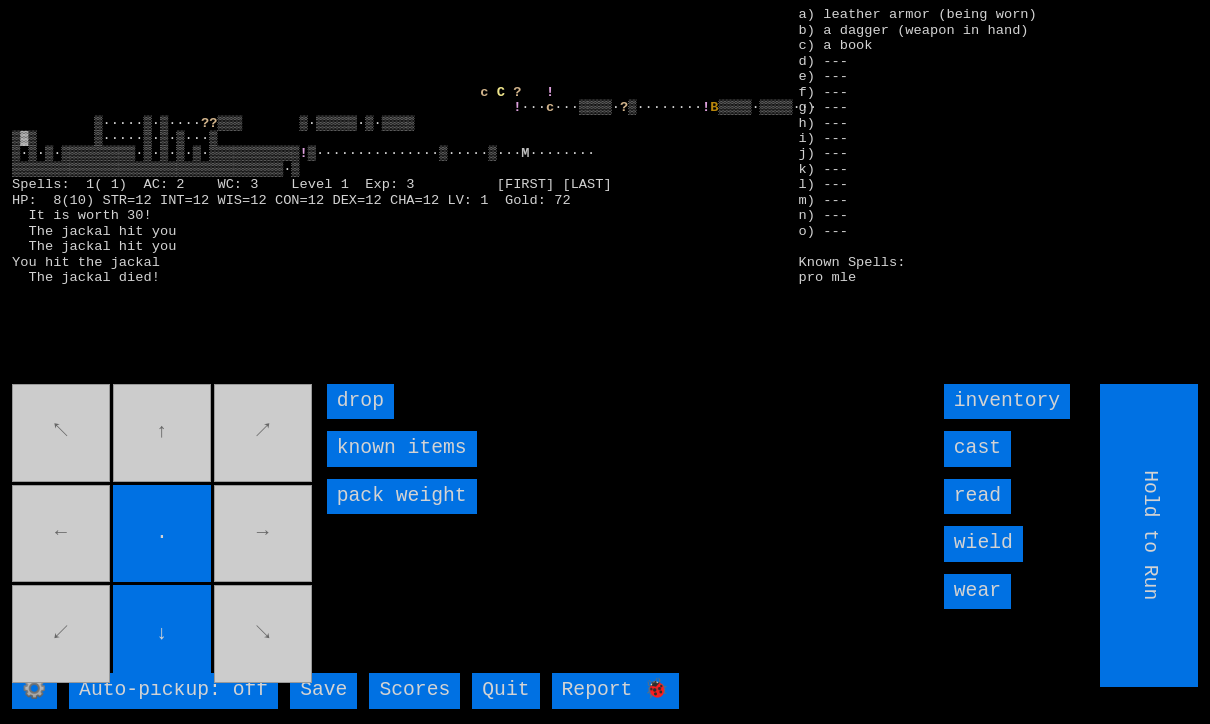 click on "↖ ↑ ↗ ← . → ↙ ↓ ↘" at bounding box center (163, 535) 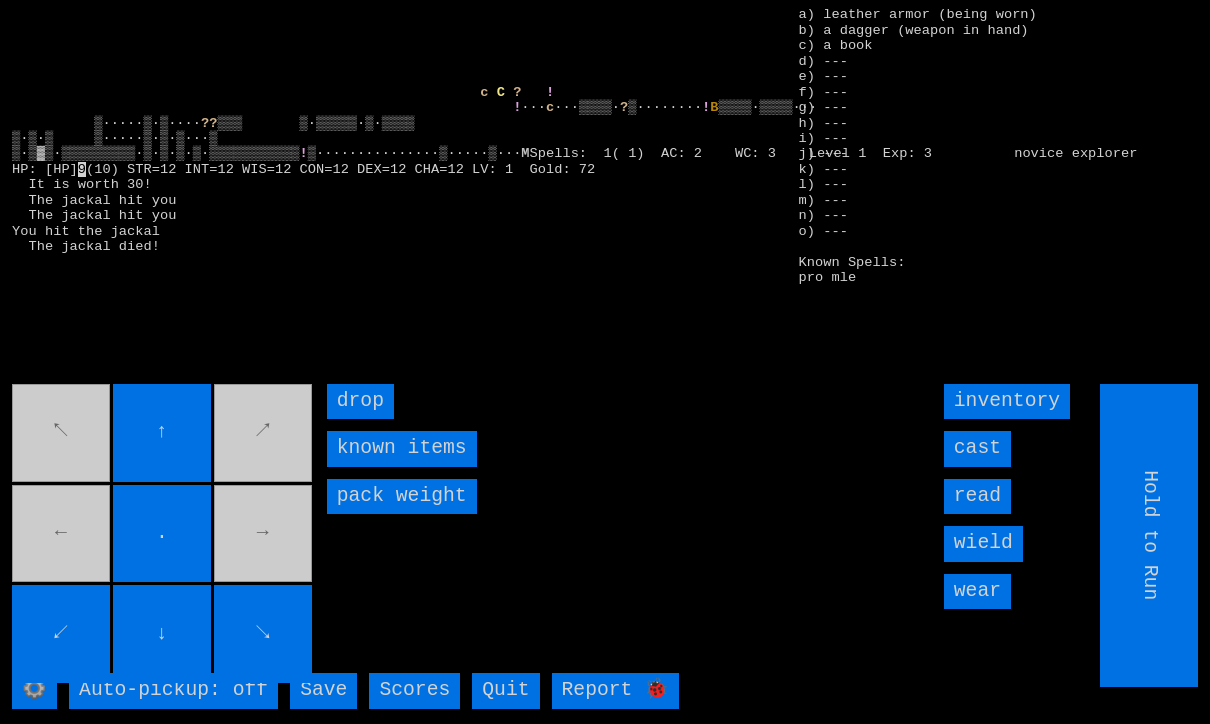 click on "↖ ↑ ↗ ← . → ↙ ↓ ↘" at bounding box center [163, 535] 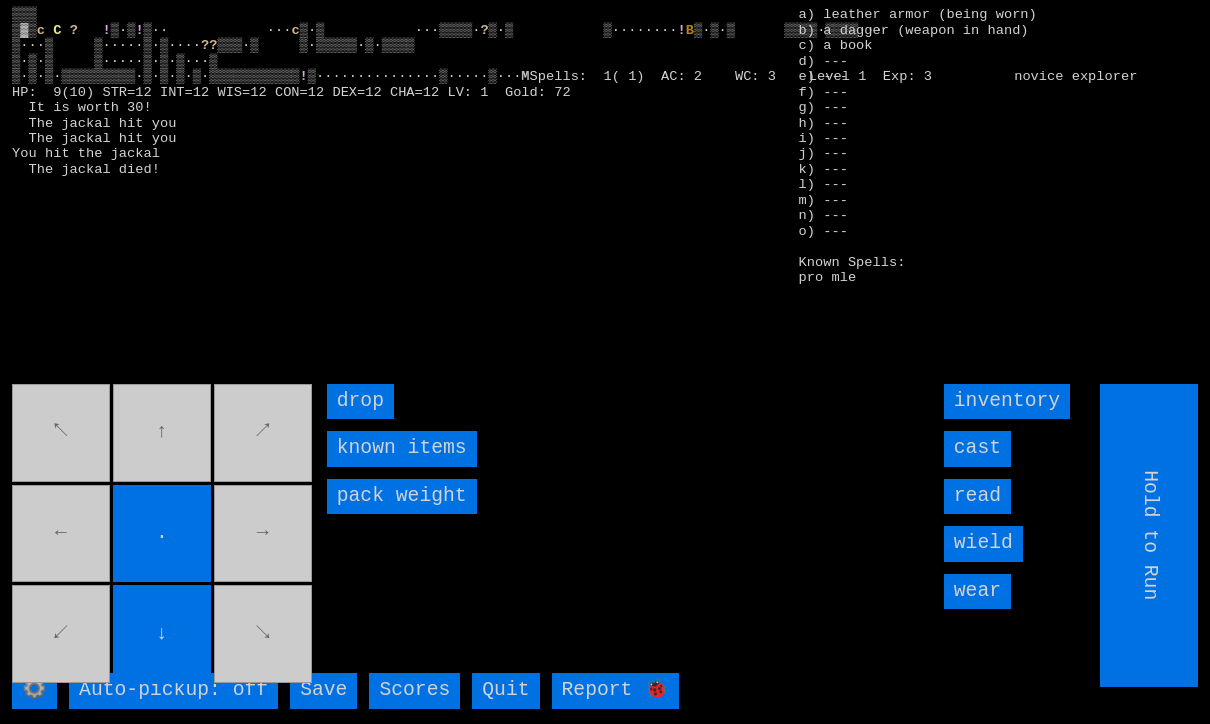 click on "↖ ↑ ↗ ← . → ↙ ↓ ↘" at bounding box center (163, 535) 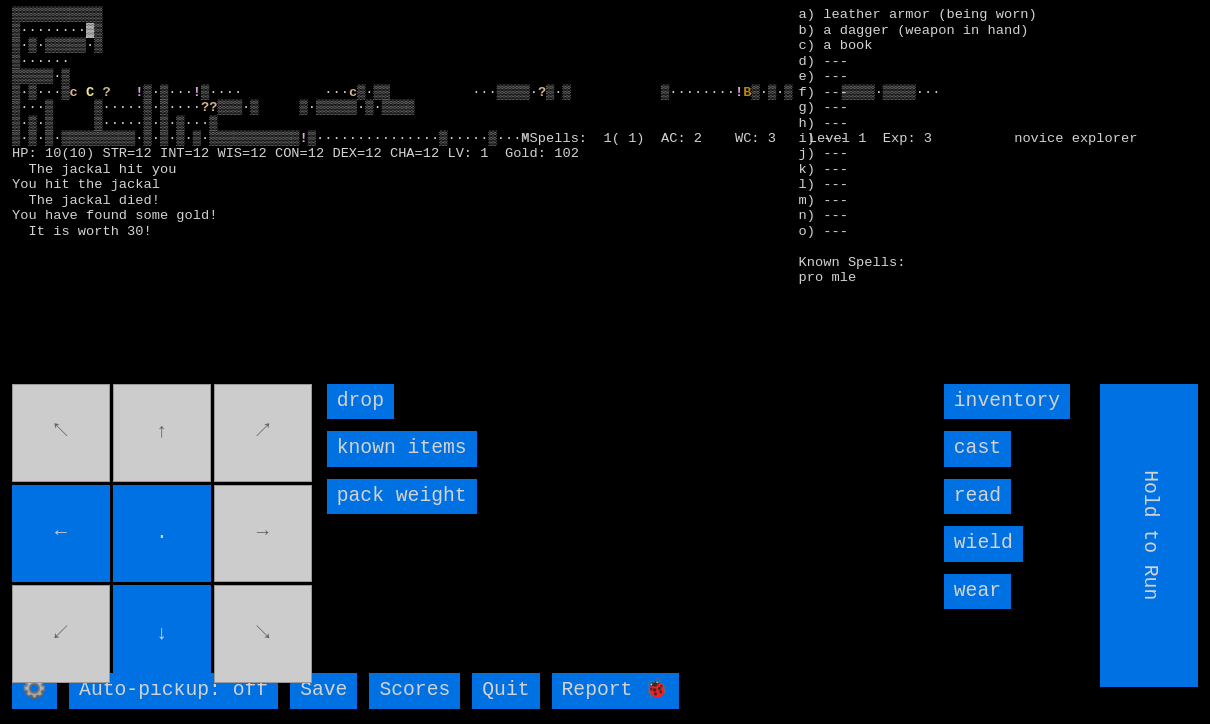 click on "↖ ↑ ↗ ← . → ↙ ↓ ↘" at bounding box center [163, 535] 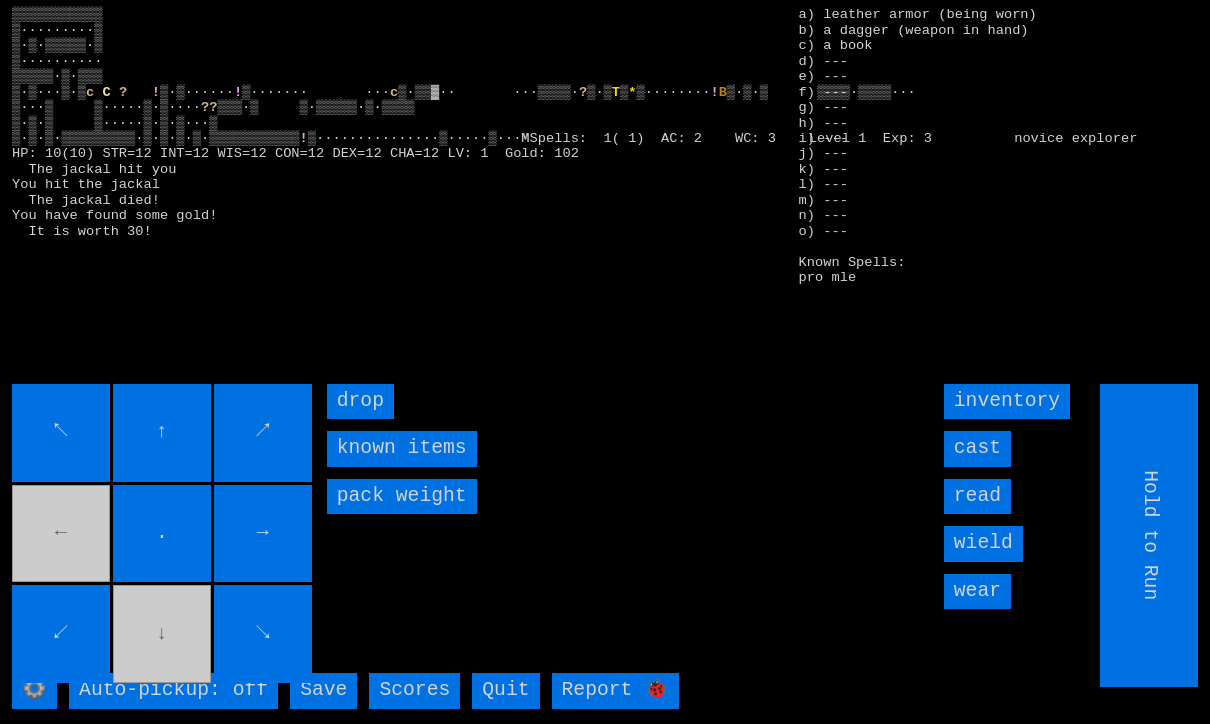 click on "↖ ↑ ↗ ← . → ↙ ↓ ↘" at bounding box center [163, 535] 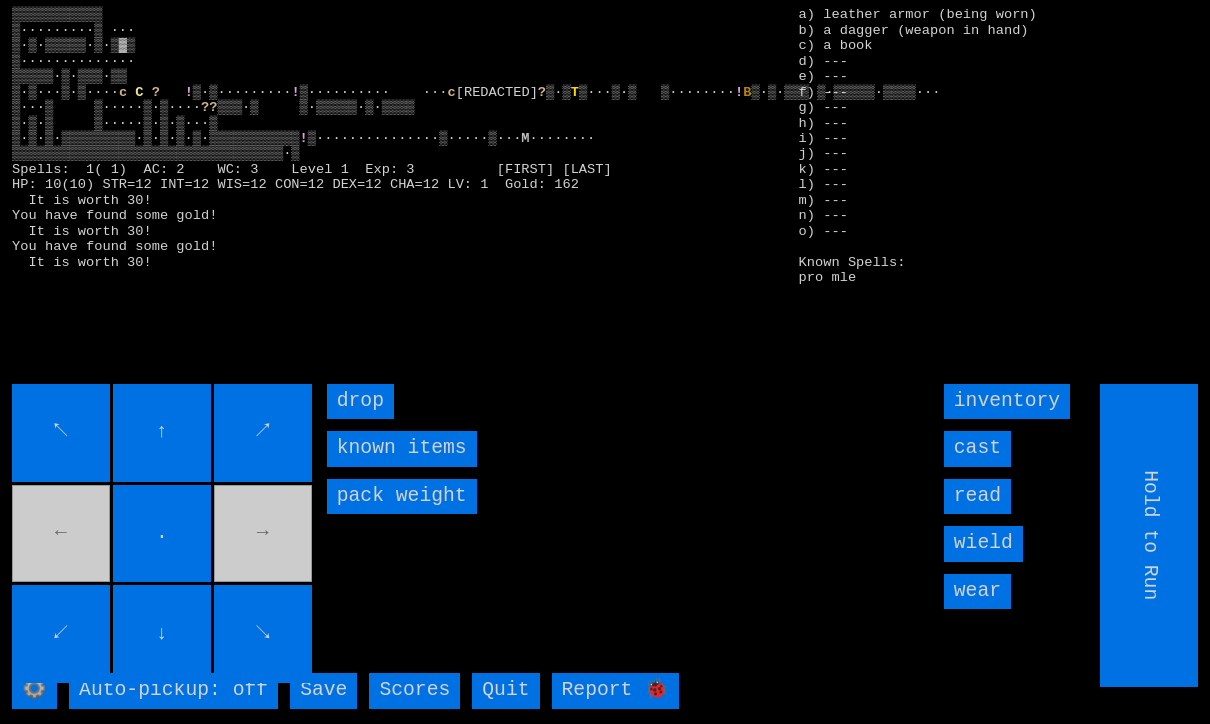 click on "c   C   ?     !
!
···                                  c
?
! B ? ? ! ⚙️" at bounding box center [605, 362] 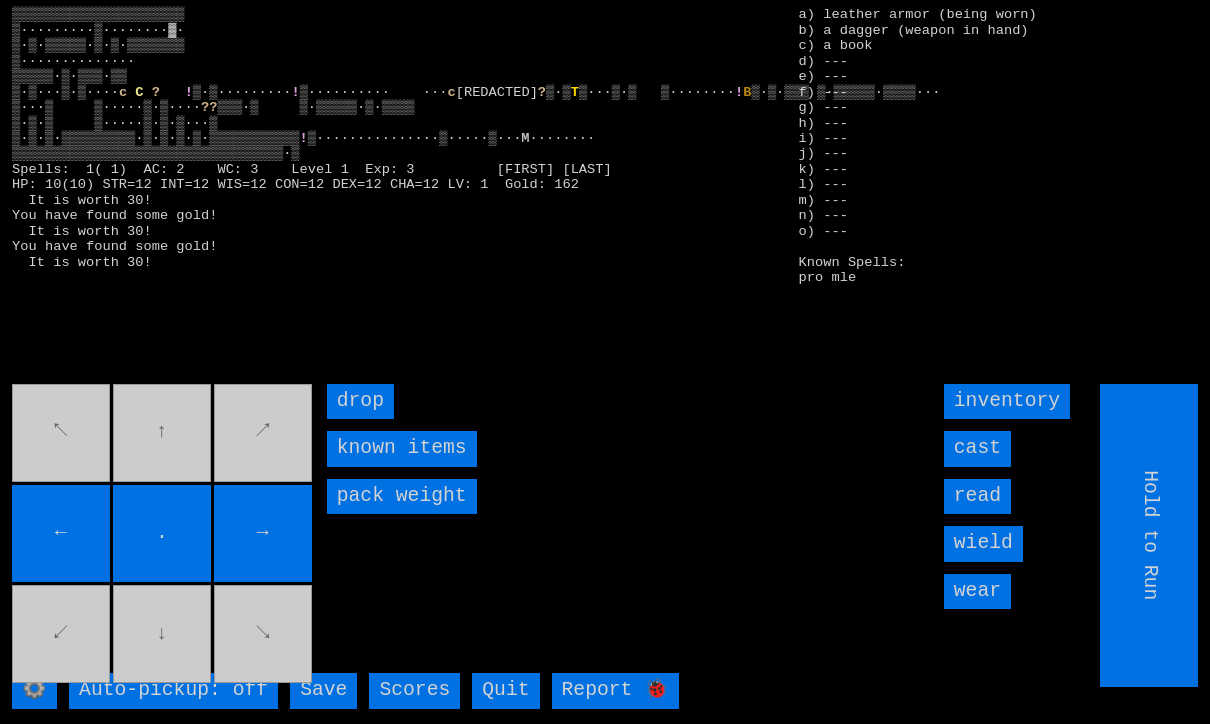 click on "→" at bounding box center (263, 534) 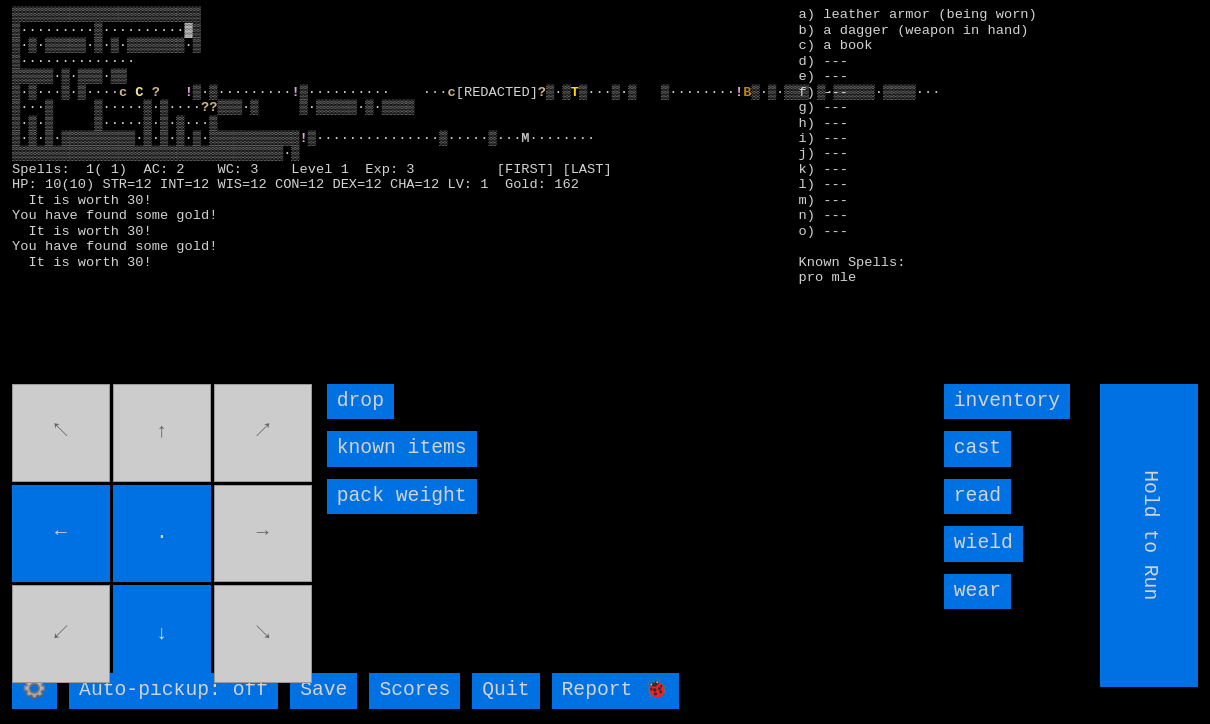 click on "↖ ↑ ↗ ← . → ↙ ↓ ↘" at bounding box center [163, 535] 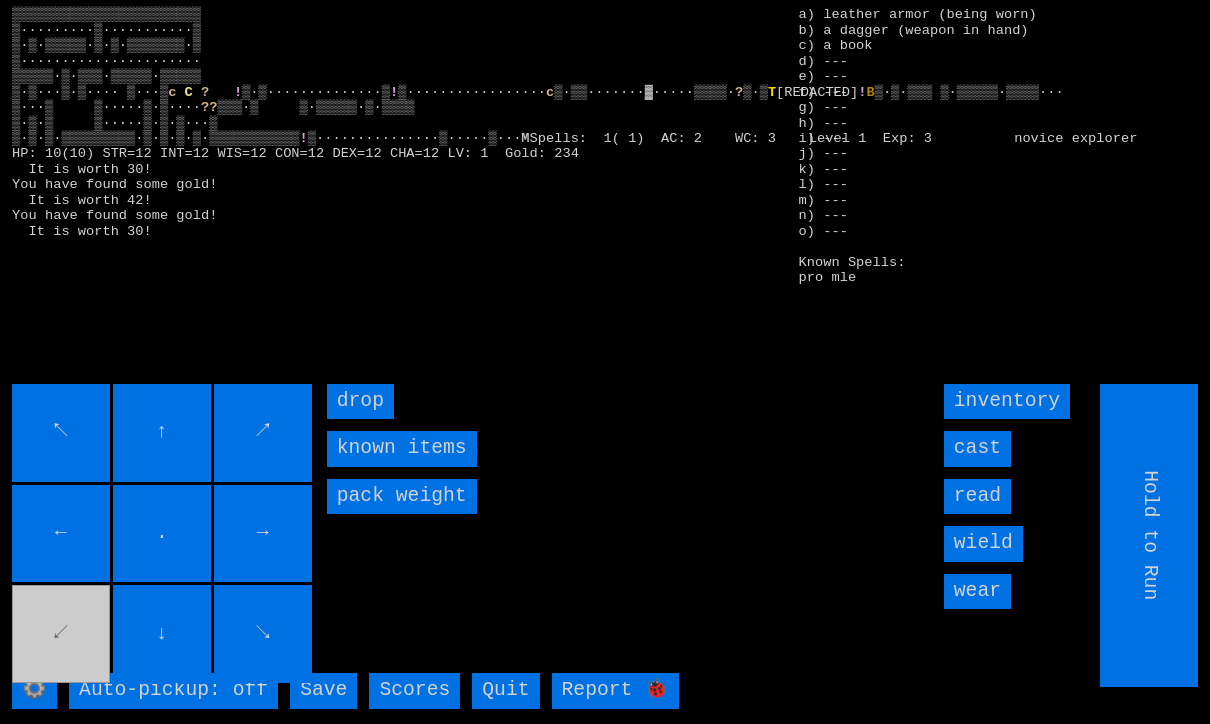 click on "↓" at bounding box center [162, 634] 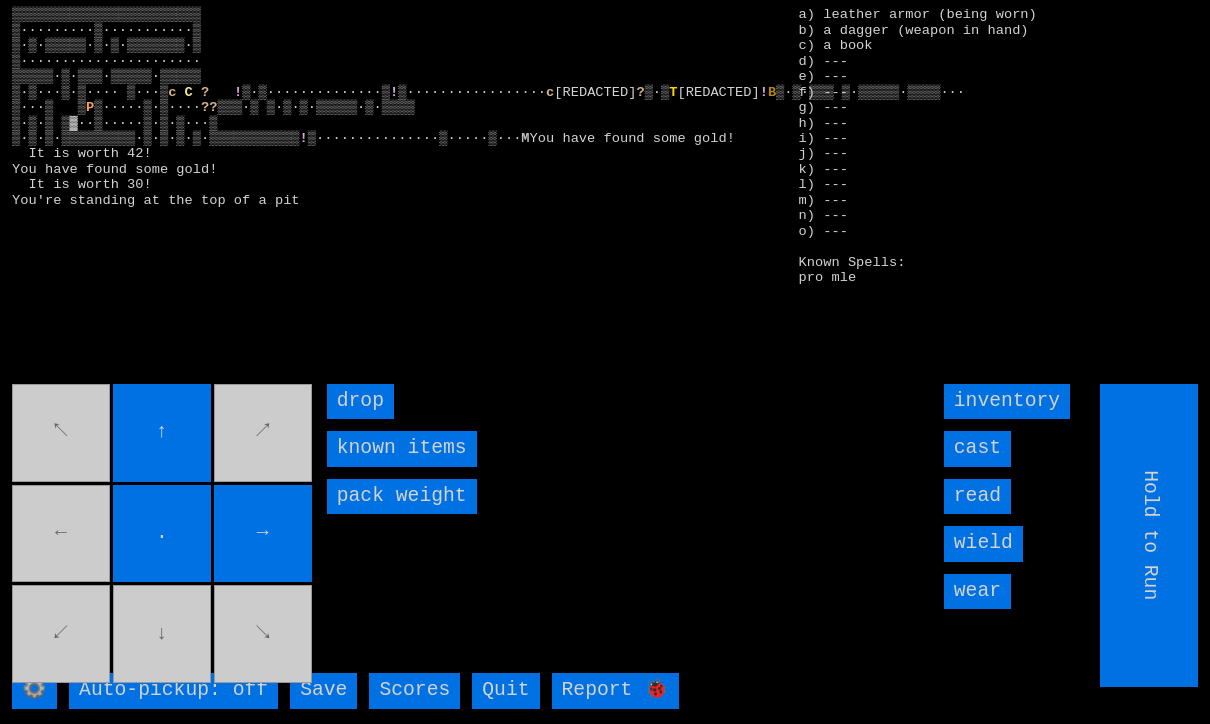 click on "↖ ↑ ↗ ← . → ↙ ↓ ↘" at bounding box center (163, 535) 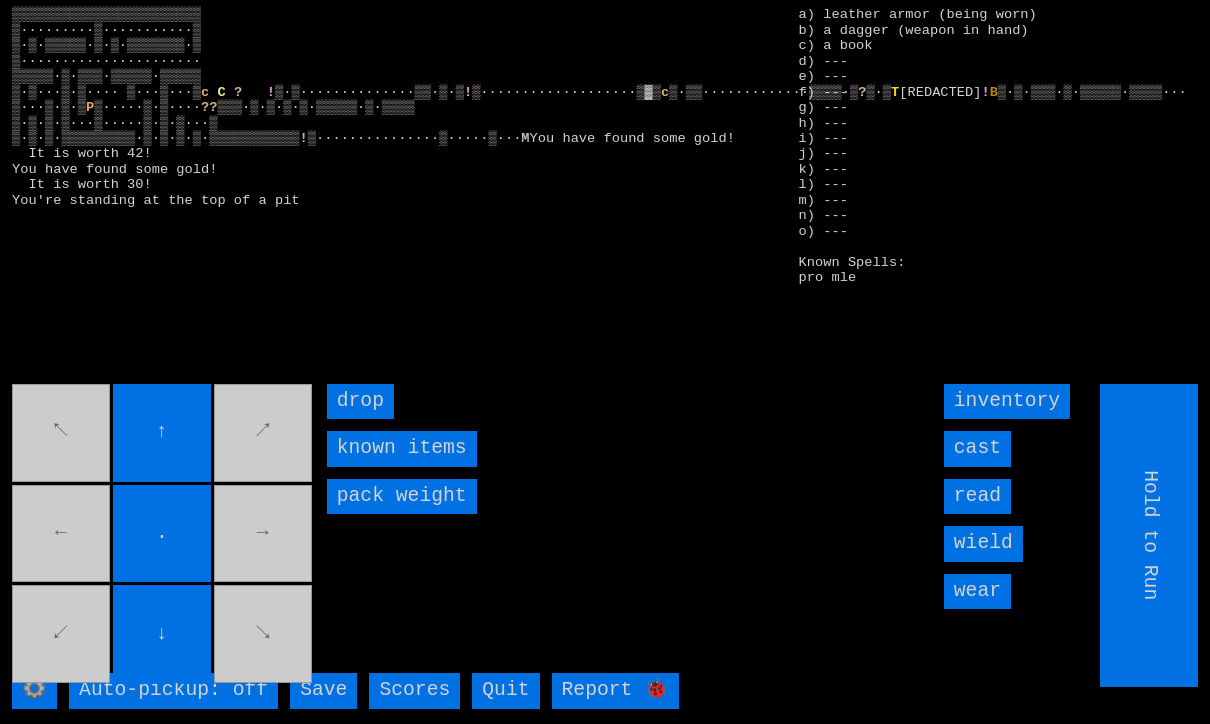 click on "↖ ↑ ↗ ← . → ↙ ↓ ↘" at bounding box center [163, 535] 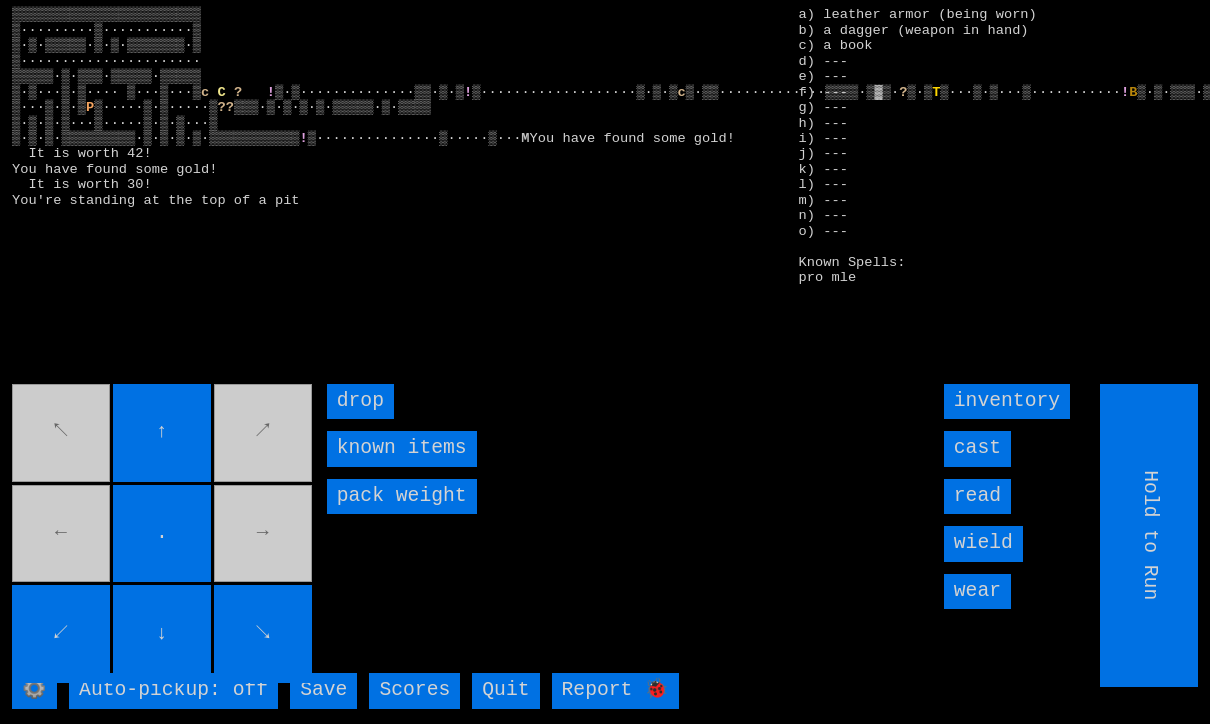 click on "↖ ↑ ↗ ← . → ↙ ↓ ↘" at bounding box center (163, 535) 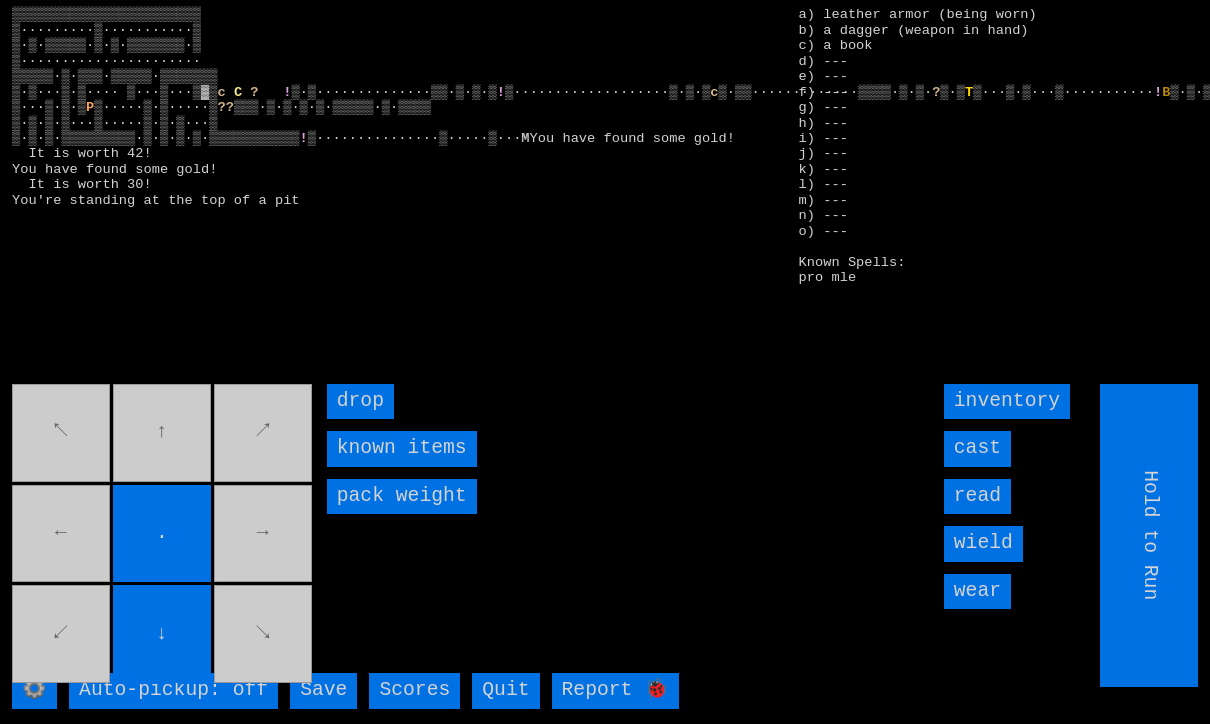 click on "↖ ↑ ↗ ← . → ↙ ↓ ↘" at bounding box center (163, 535) 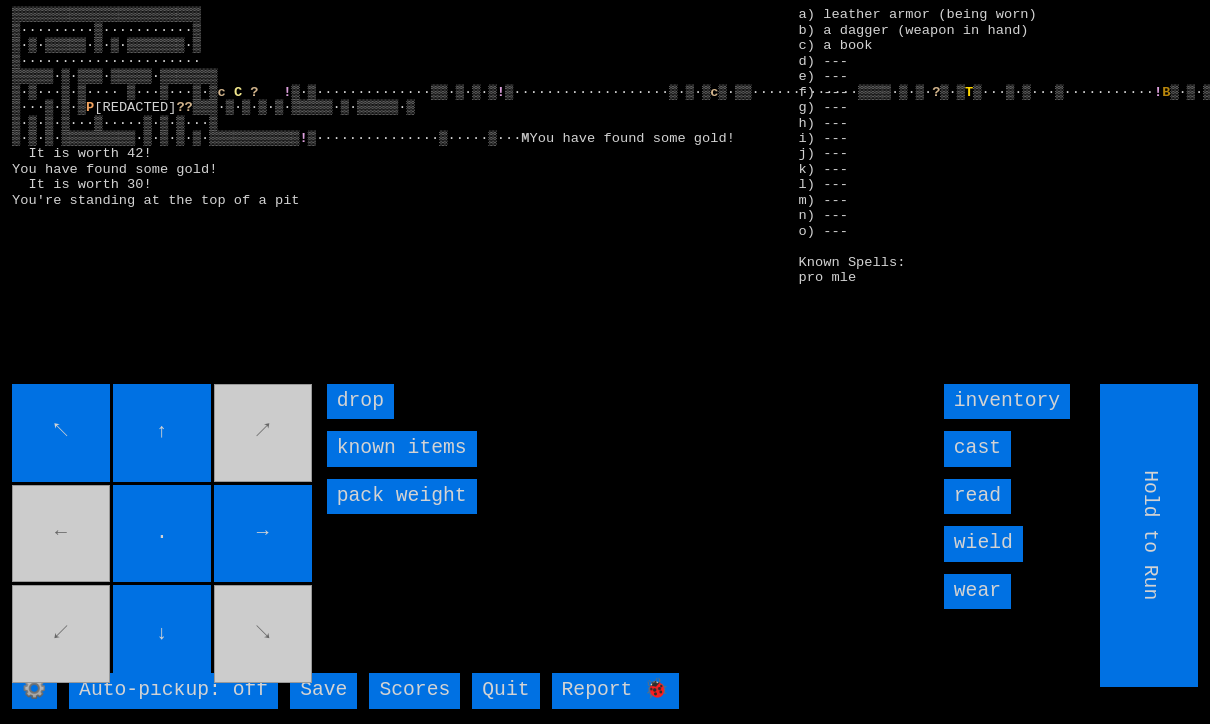 click on "↖ ↑ ↗ ← . → ↙ ↓ ↘" at bounding box center (163, 535) 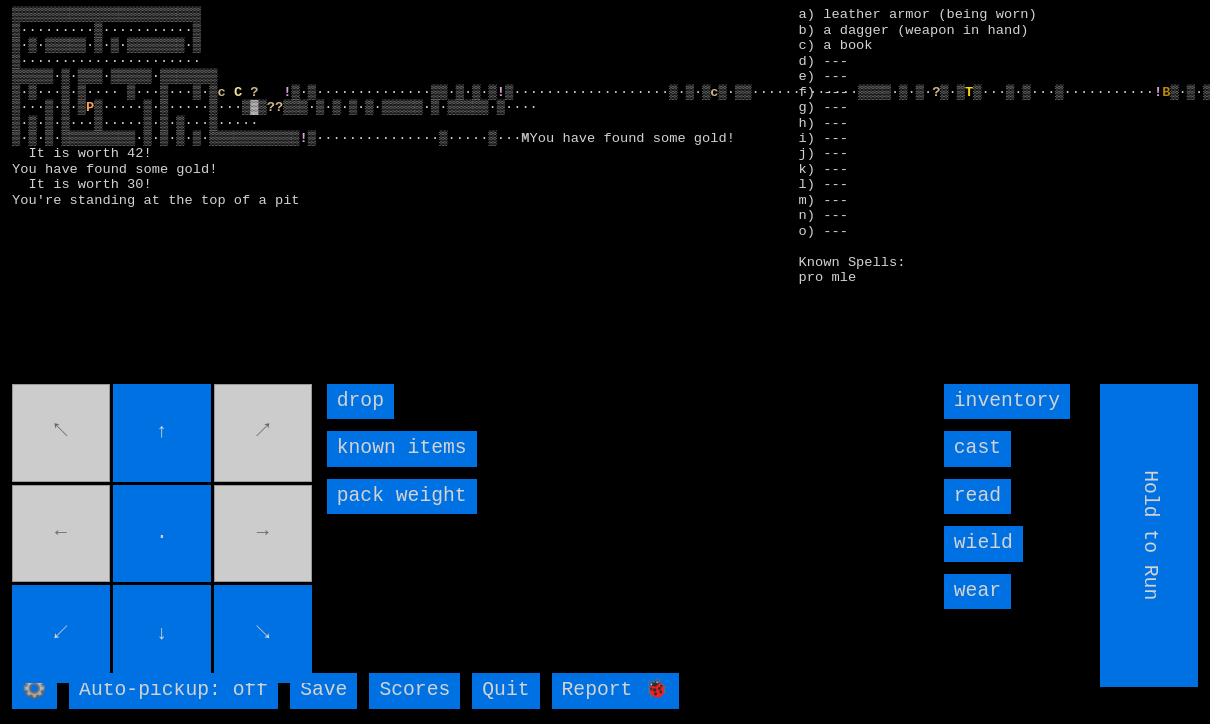 click on "↖ ↑ ↗ ← . → ↙ ↓ ↘" at bounding box center [163, 535] 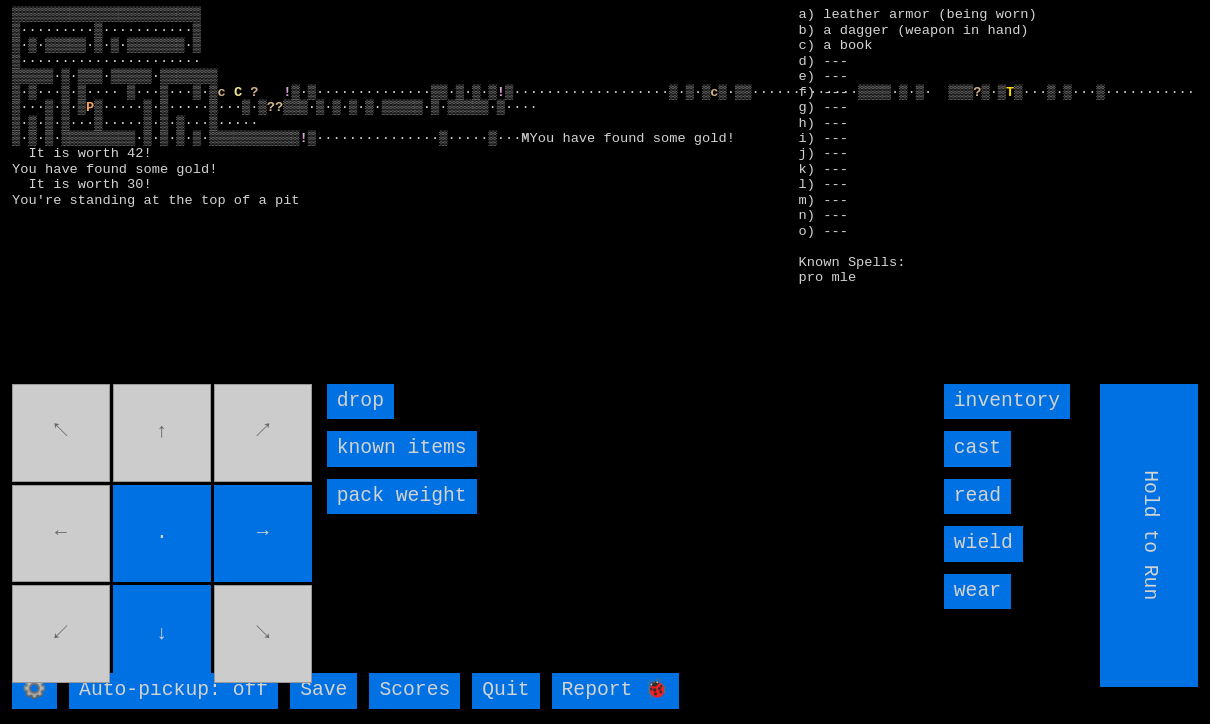 click on "↖ ↑ ↗ ← . → ↙ ↓ ↘" at bounding box center [163, 535] 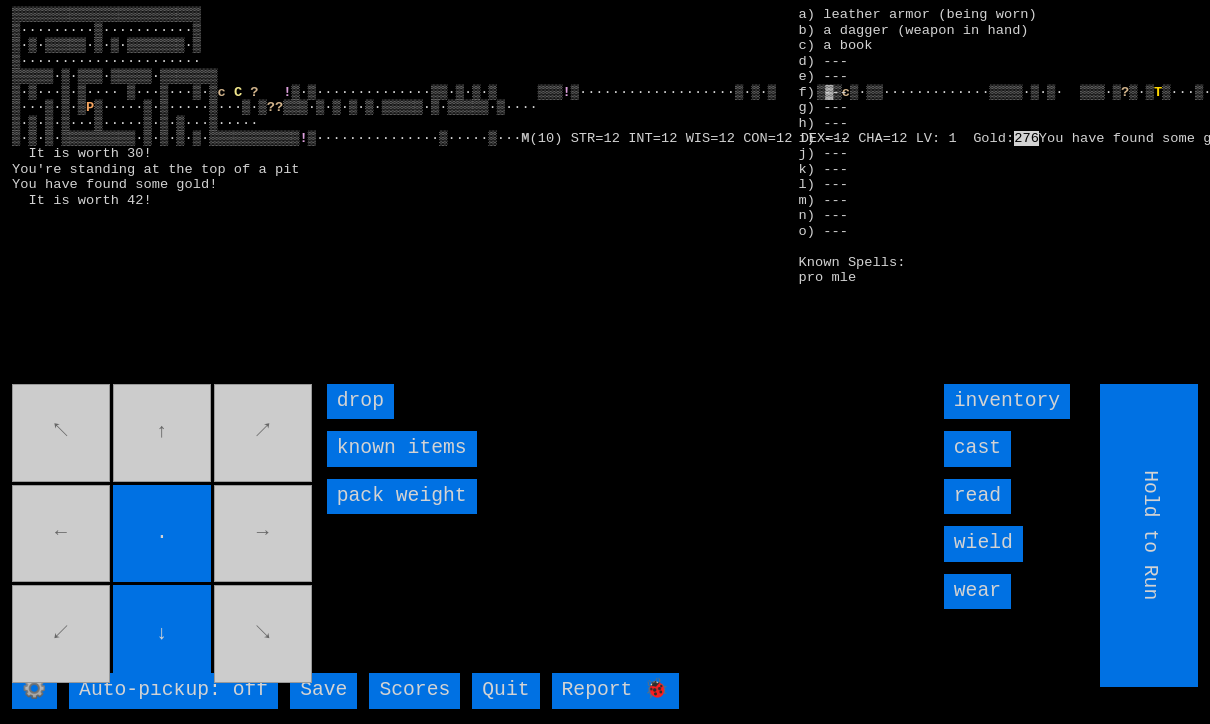 click on "↖ ↑ ↗ ← . → ↙ ↓ ↘" at bounding box center (163, 535) 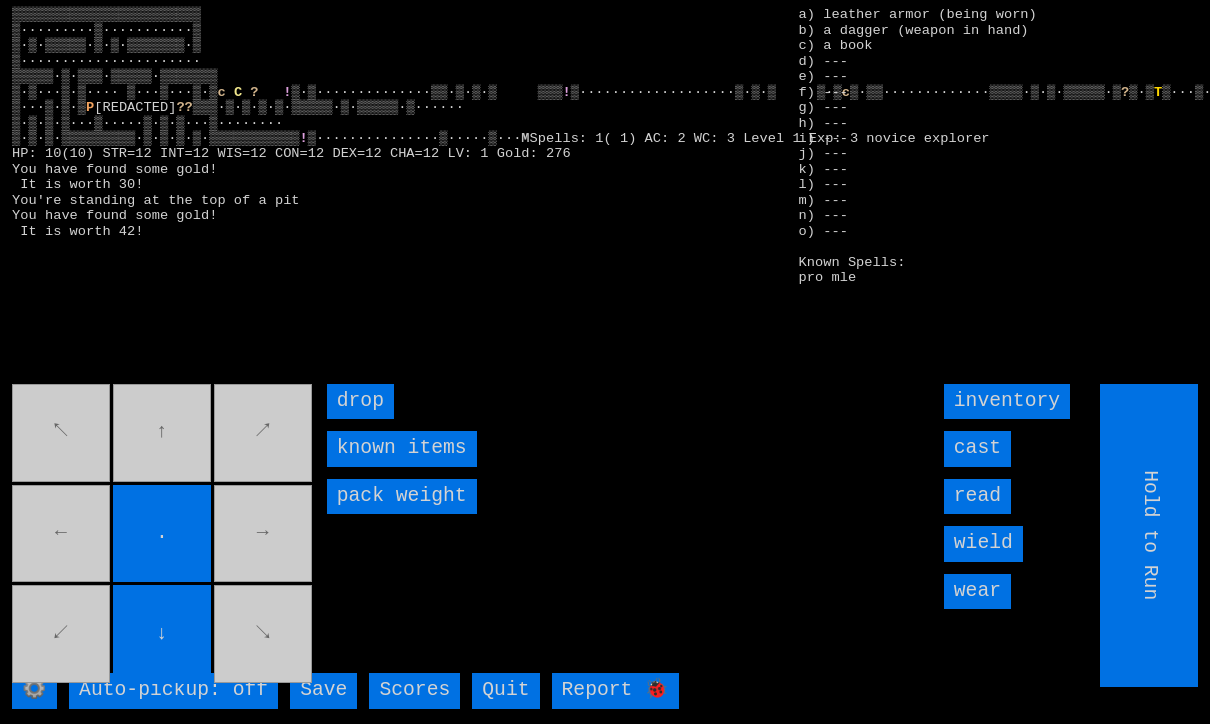 click on "↖ ↑ ↗ ← . → ↙ ↓ ↘" at bounding box center (163, 535) 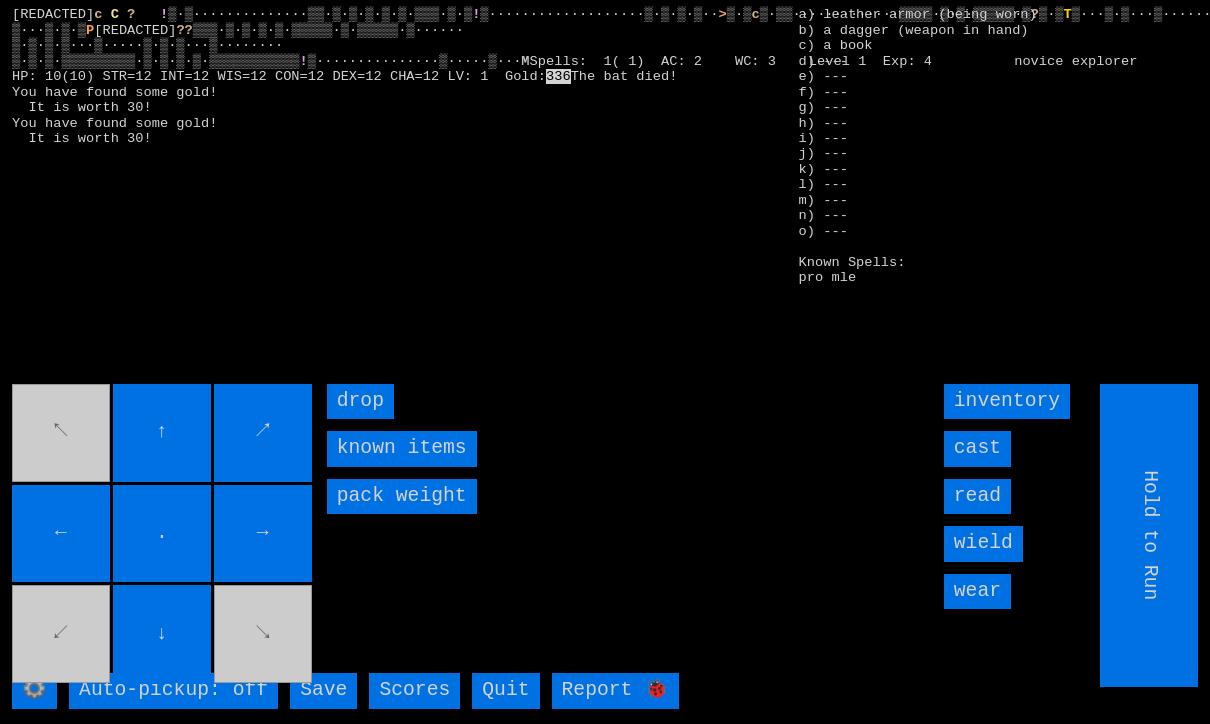 scroll, scrollTop: 0, scrollLeft: 0, axis: both 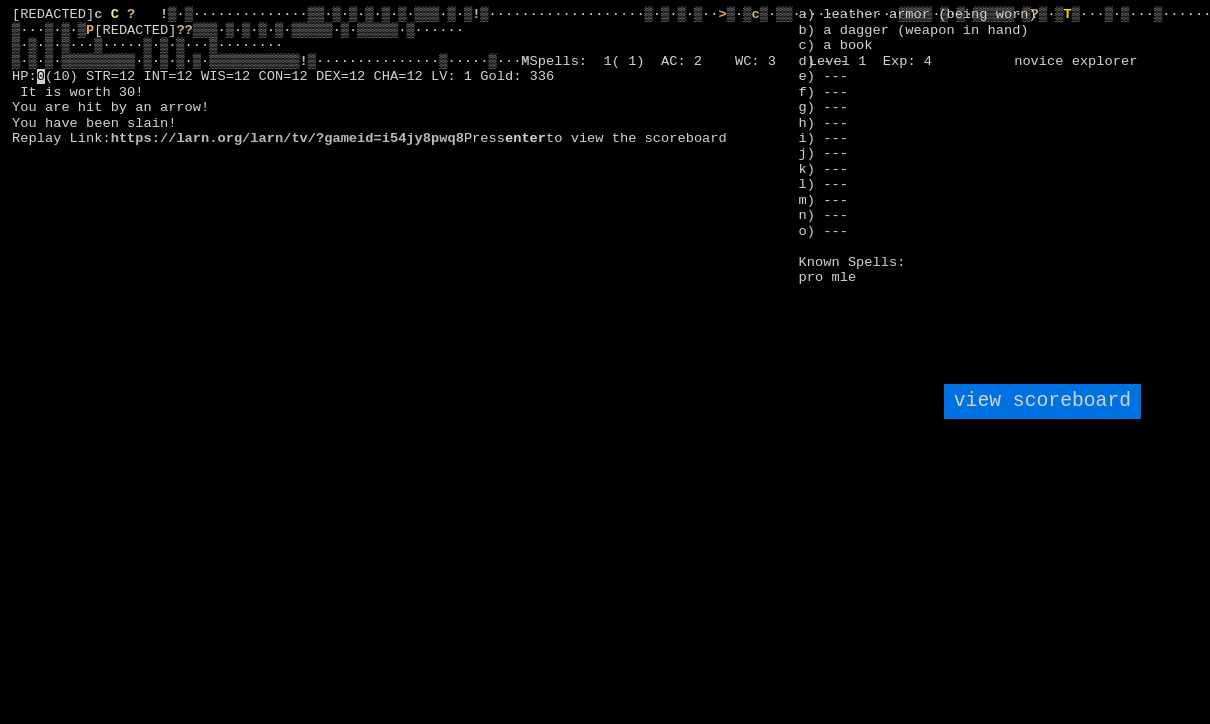click on "▒▒▒▒▒▒▒▒▒▒▒▒▒▒▒▒▒▒▒▒▒▒▒
▒·········▒···········▒
▒·▒·▒▒▒▒▒·▒·▒·▒▒▒▒▒▒▒·▒          ▒▒··
▒······················          ·▓··
▒▒▒▒▒·▒·▒▒▒·▒▒▒▒▒·▒▒▒▒▒▒▒▒▒▒▒▒▒▒▒▒▒··
▒·▒···▒·▒···· ▒···▒···▒·▒···▒········                     c   C   ?     !
▒·▒··············▒▒·▒·▒·▒·▒·▒·▒▒▒·▒·▒                         !
▒···················▒·▒·▒·▒·· > ▒·▒                   c ? T ! B P ? ? ! M 0
Press" at bounding box center (605, 362) 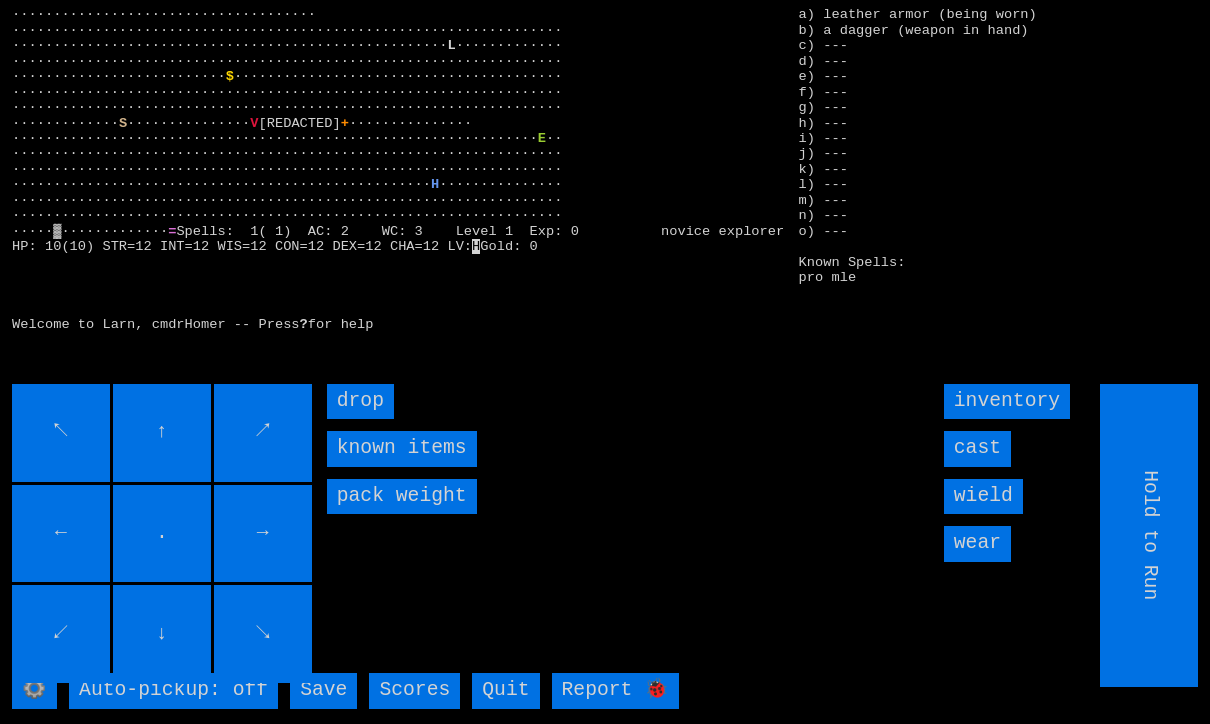 scroll, scrollTop: 0, scrollLeft: 0, axis: both 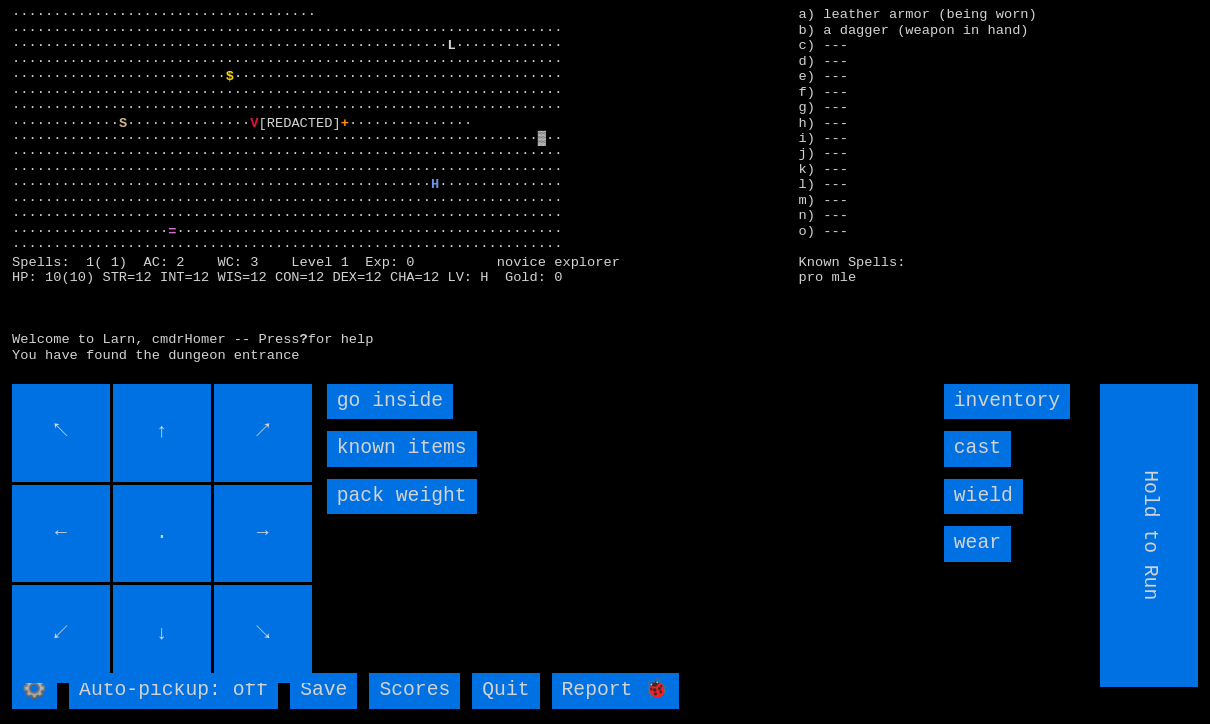 click on "go inside" at bounding box center [390, 401] 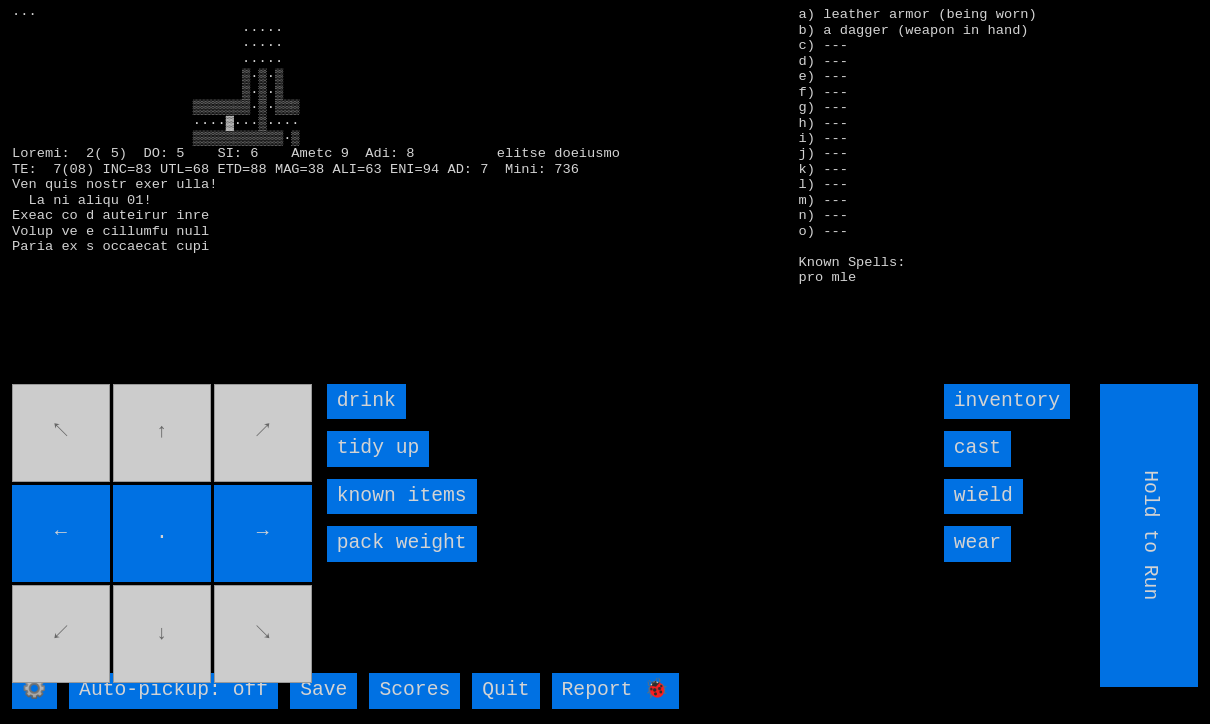 click on "⚙️ Auto-pickup: off Save Scores Quit Report 🐞
a) leather armor (being worn)
b) a dagger (weapon in hand)
c) ---
d) ---
e) ---
f) ---
g) ---
h) ---
i) ---
j) ---
k) ---
l) ---
m) ---
n) ---
o) ---
Known Spells:
pro mle
inventory cast wield wear
Hold to Run
↖ ↑ ↗ ← . → ↙ ↓ ↘
drink tidy up known items pack weight" at bounding box center (605, 362) 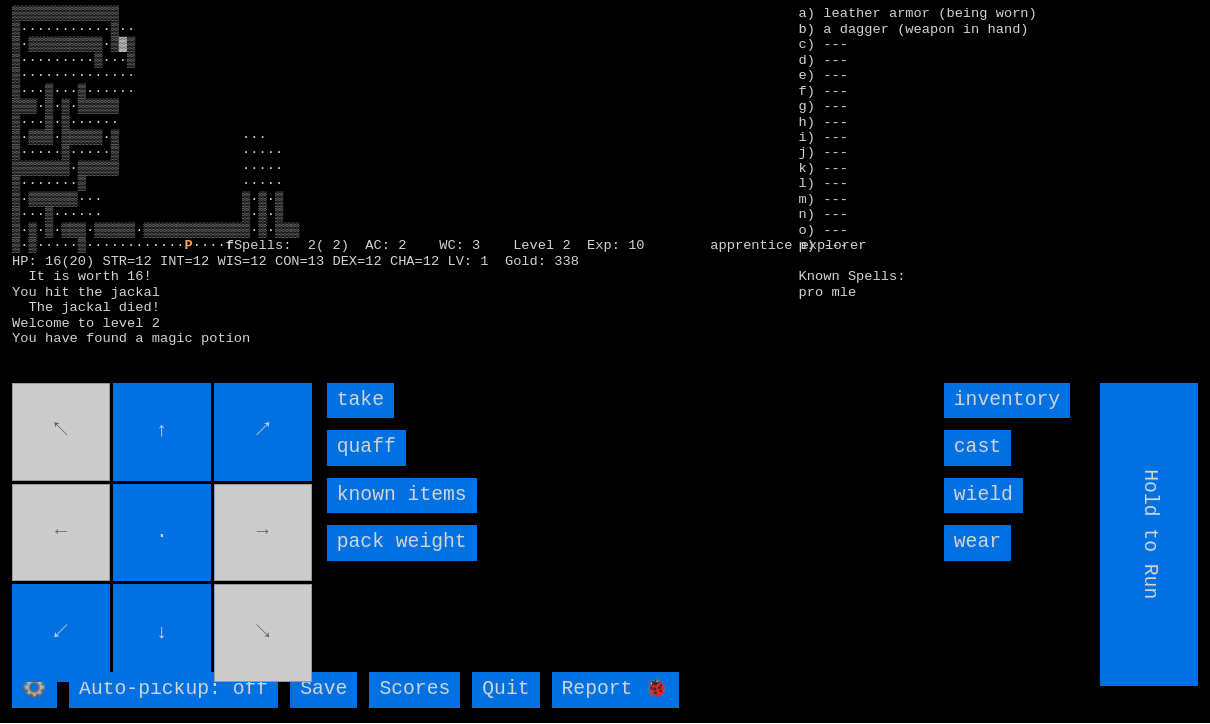 click on "quaff" at bounding box center [366, 448] 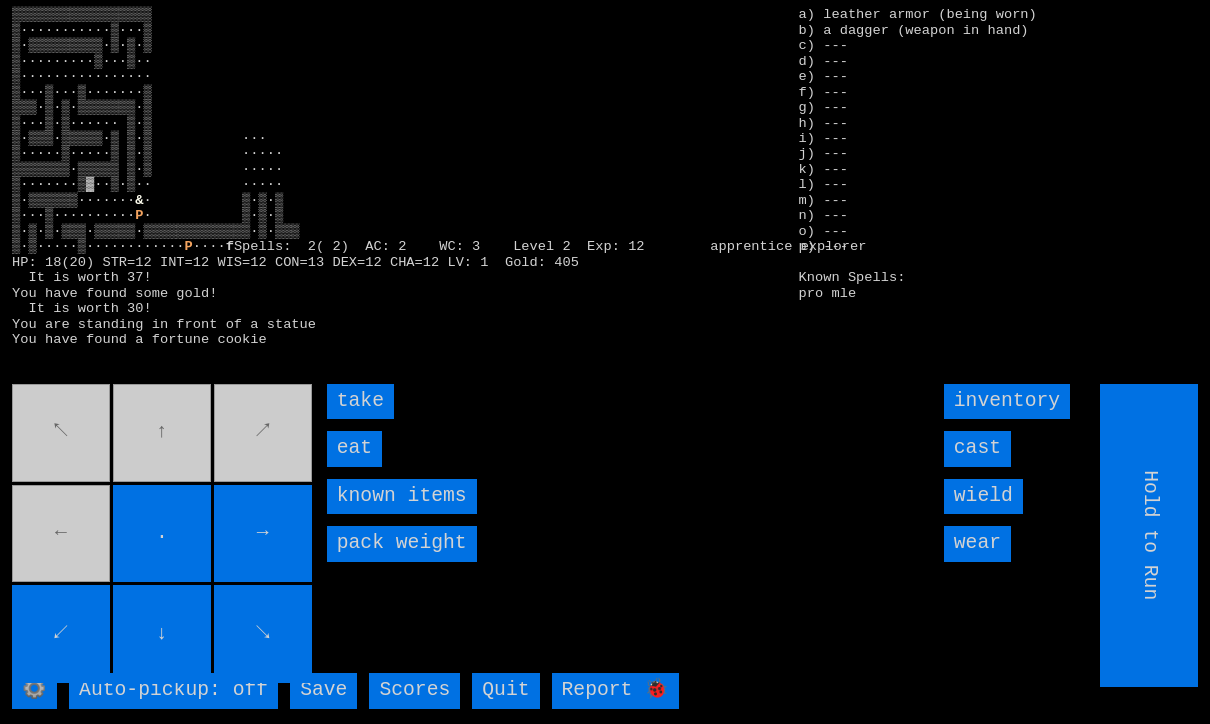 click on "take" at bounding box center (360, 401) 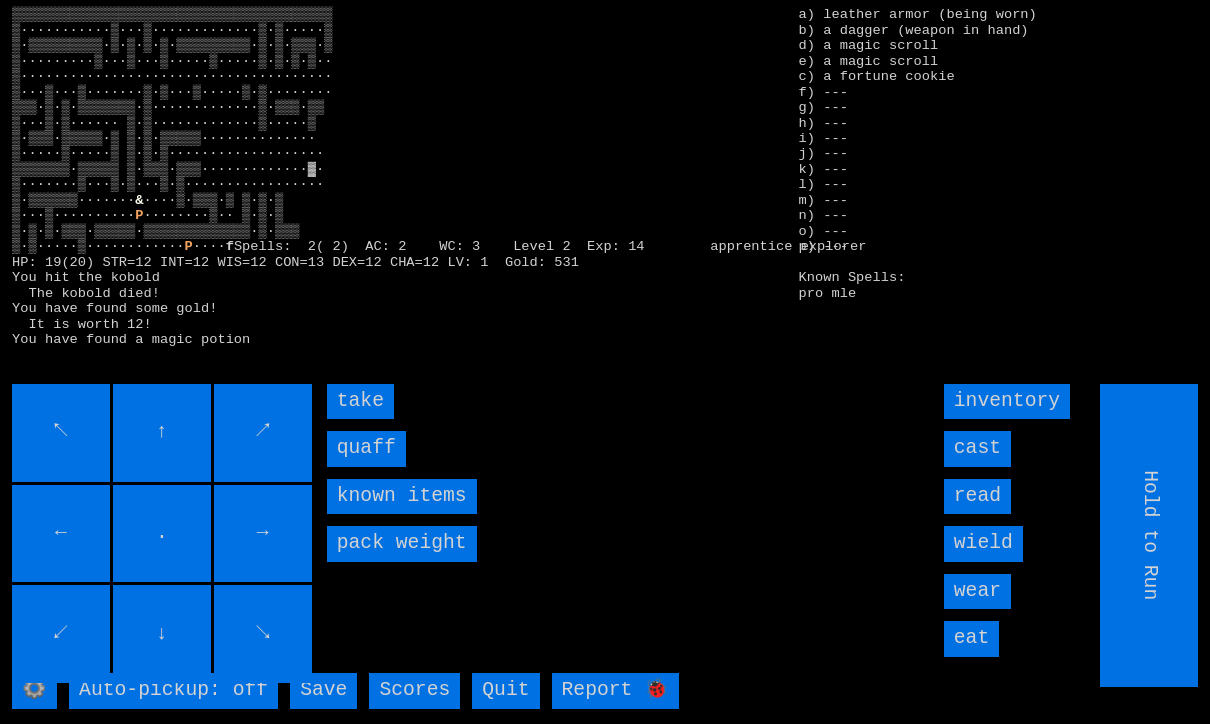 click on "quaff" at bounding box center (366, 448) 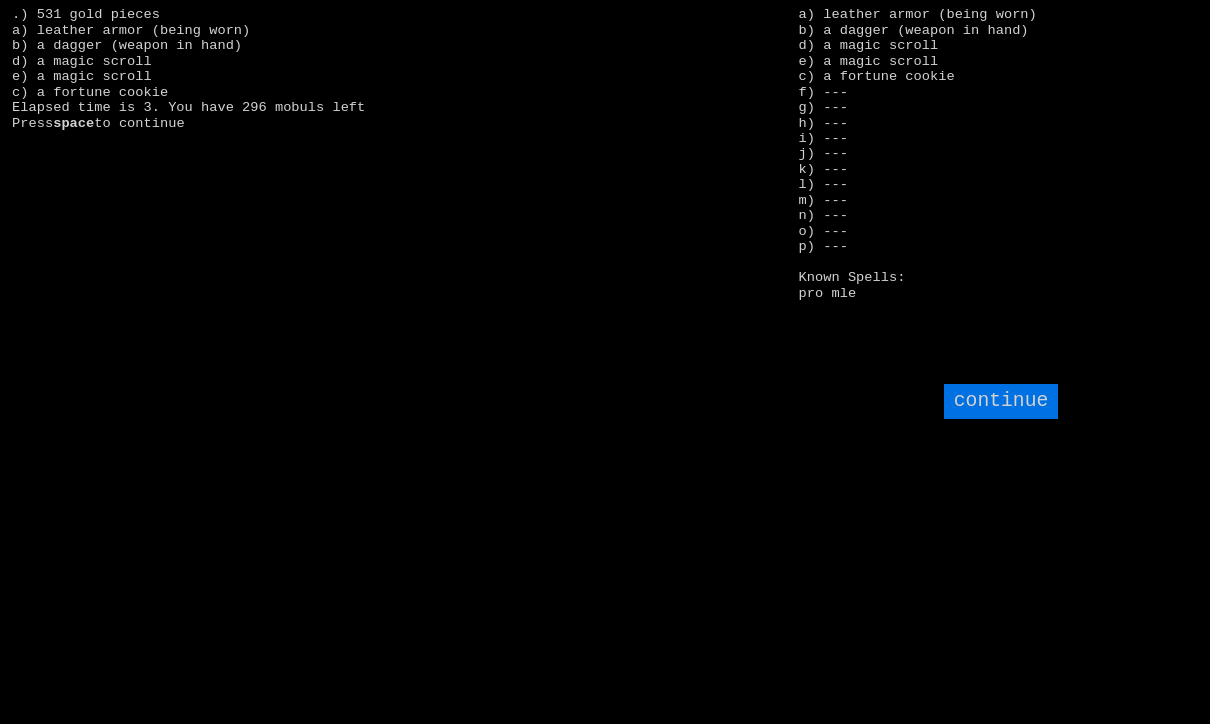 click on "continue" at bounding box center (1001, 401) 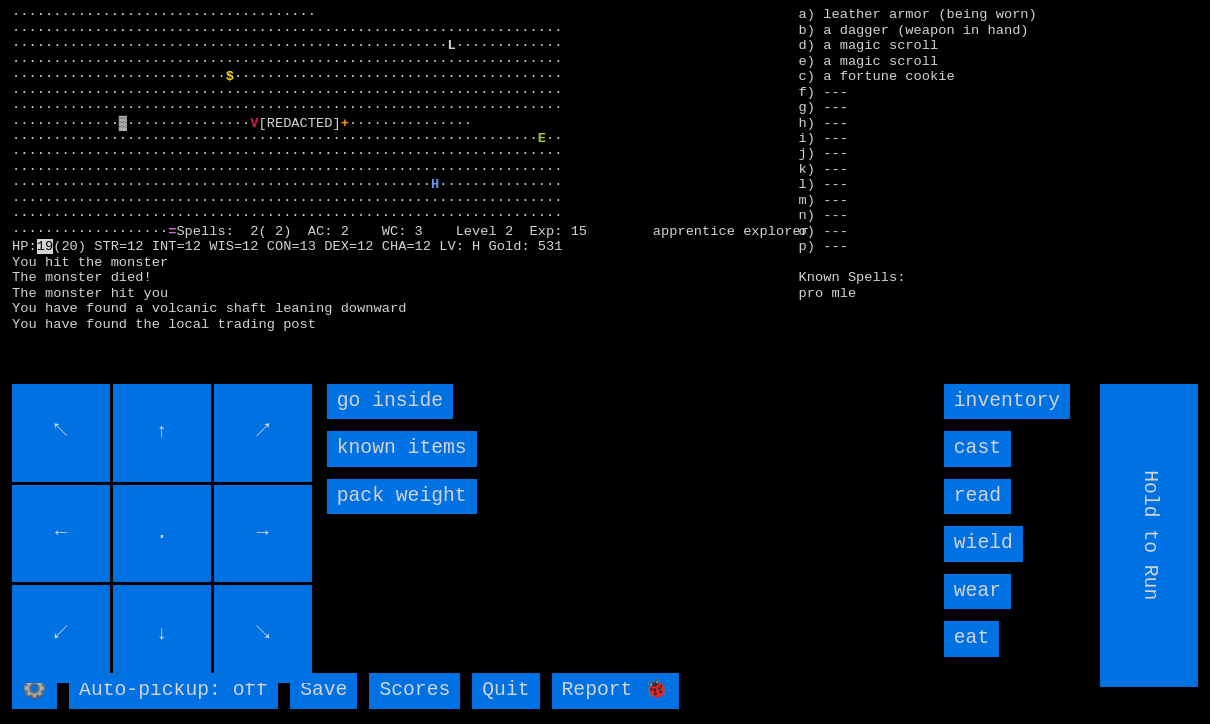click on "go inside" at bounding box center [390, 401] 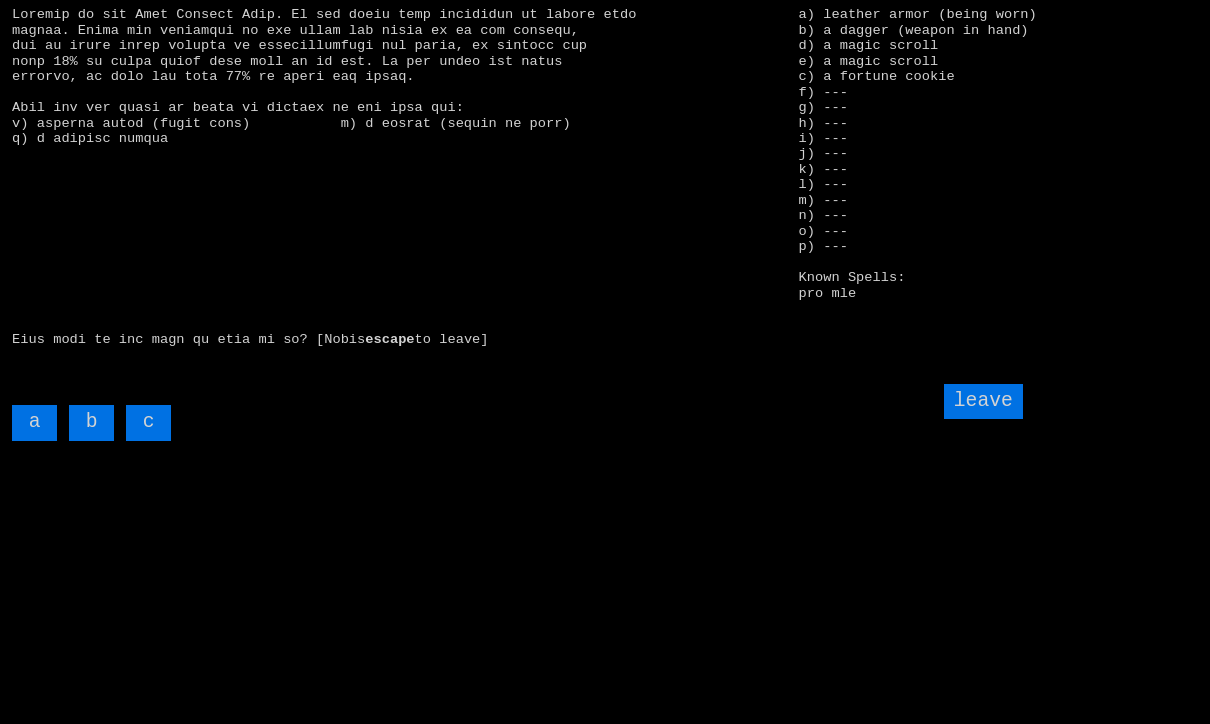 click on "c" at bounding box center (148, 422) 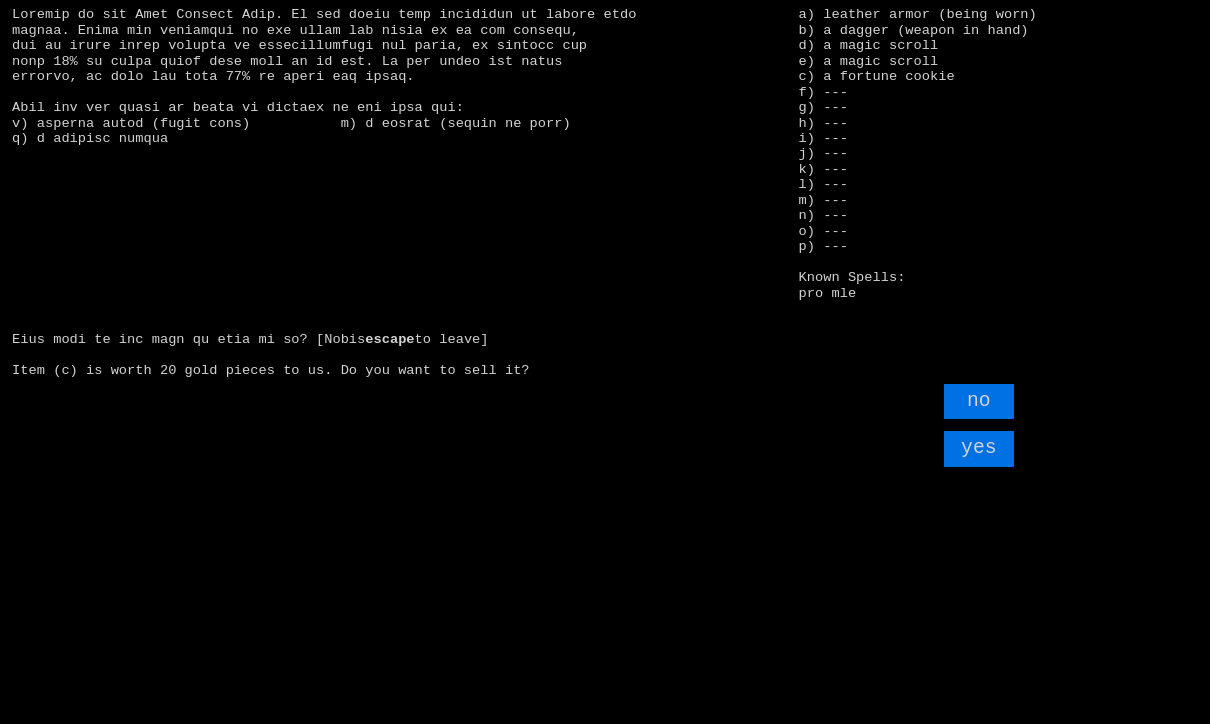 click on "yes" at bounding box center [979, 448] 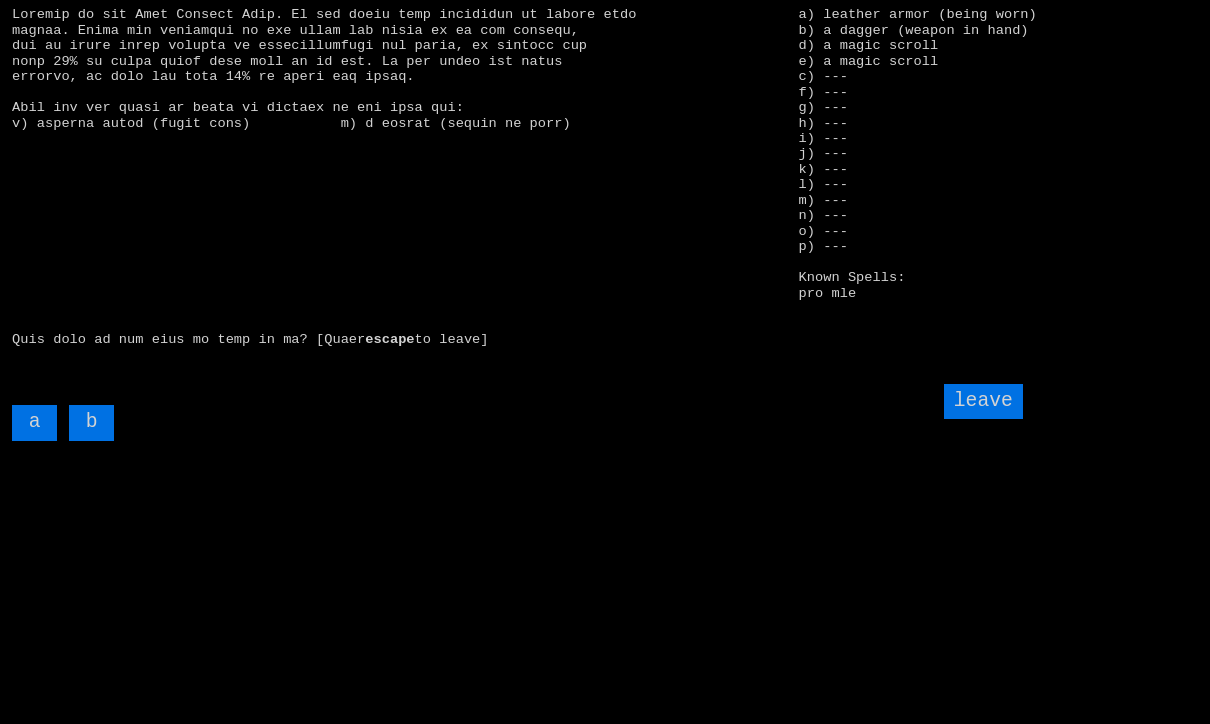 click on "leave" at bounding box center [983, 401] 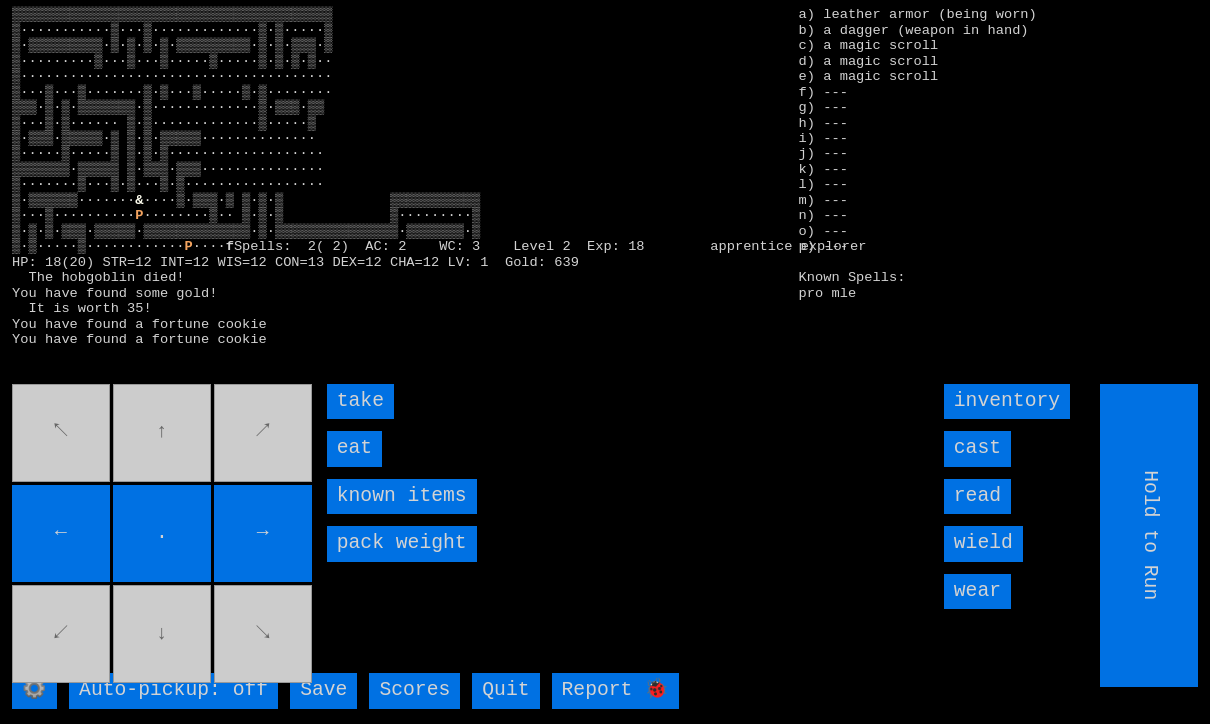 click on "take" at bounding box center [360, 401] 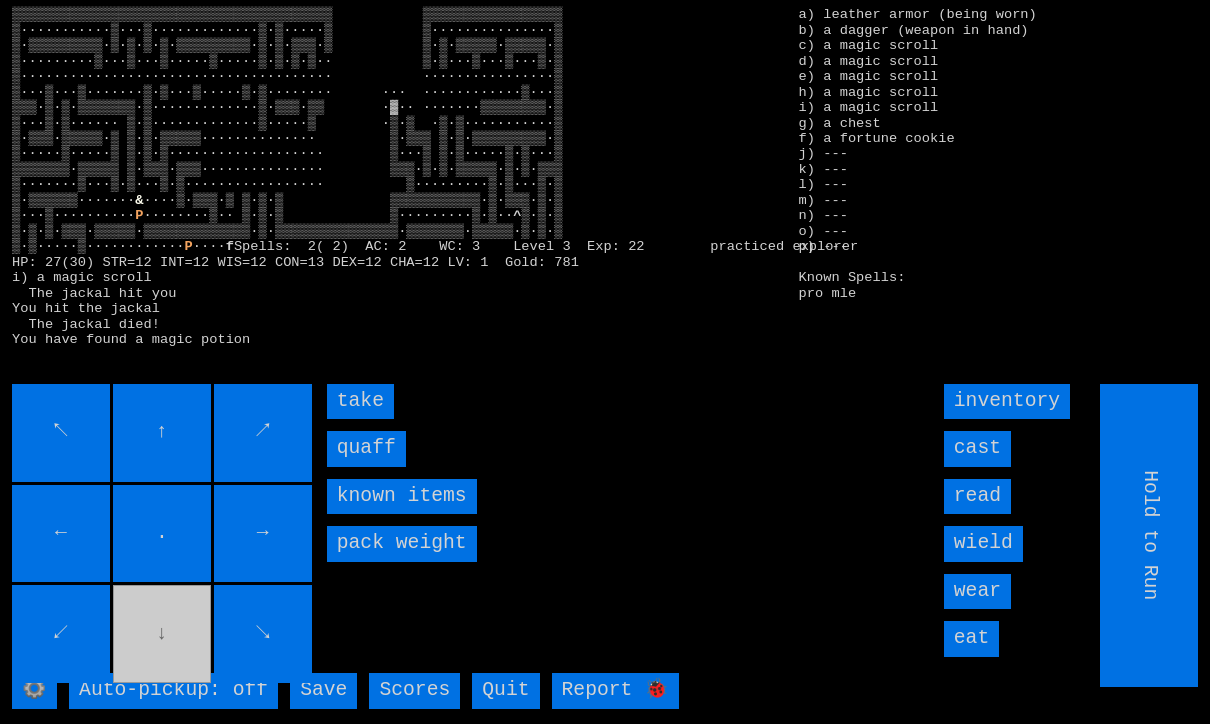 click on "quaff" at bounding box center (366, 448) 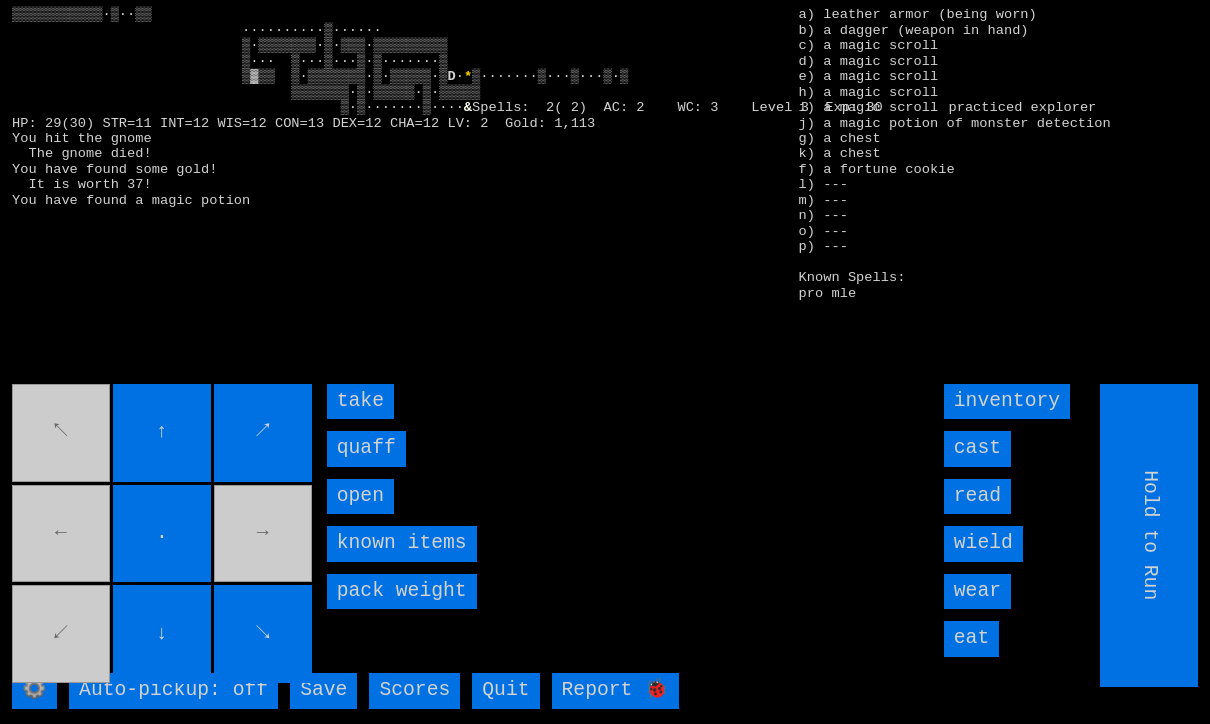 click on "quaff" at bounding box center (366, 448) 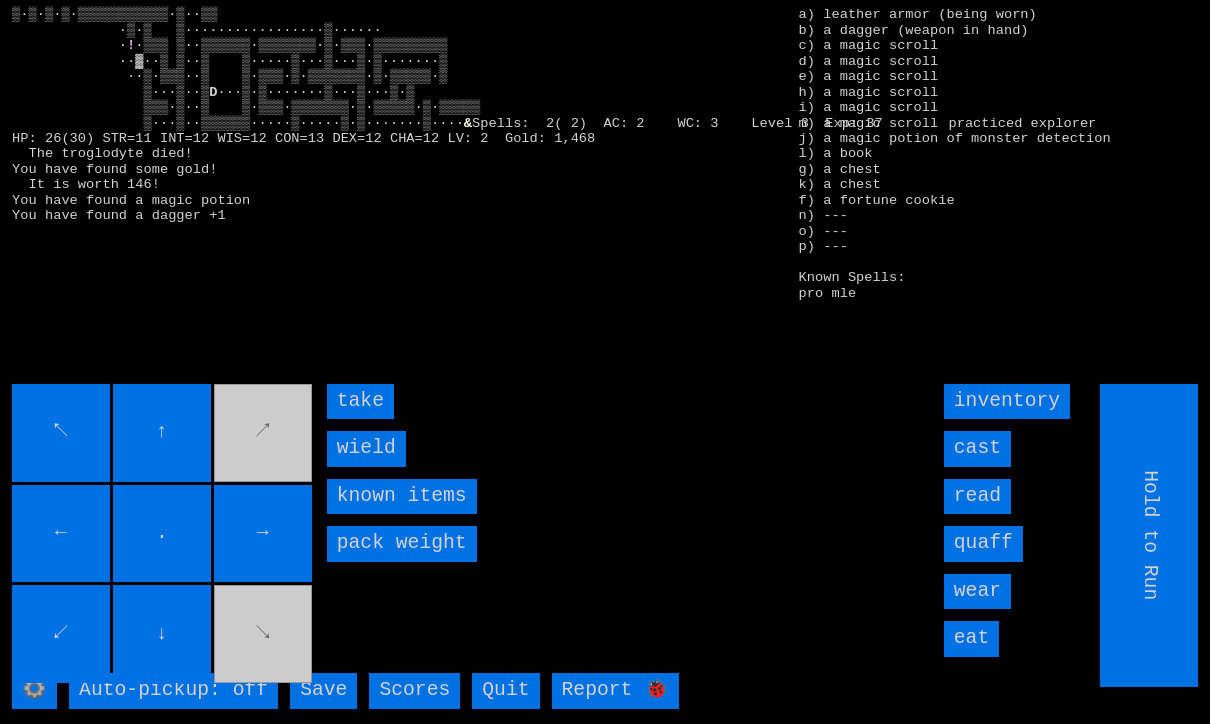 click on "wield" at bounding box center (366, 448) 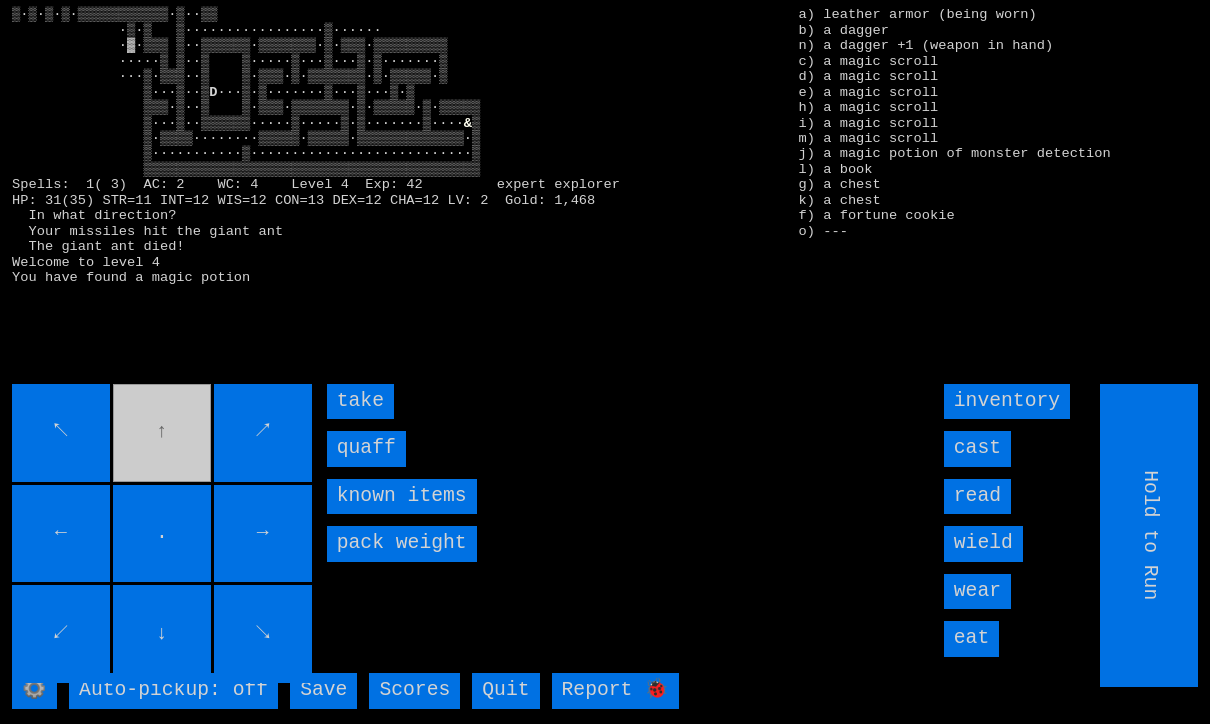 click on "quaff" at bounding box center [366, 448] 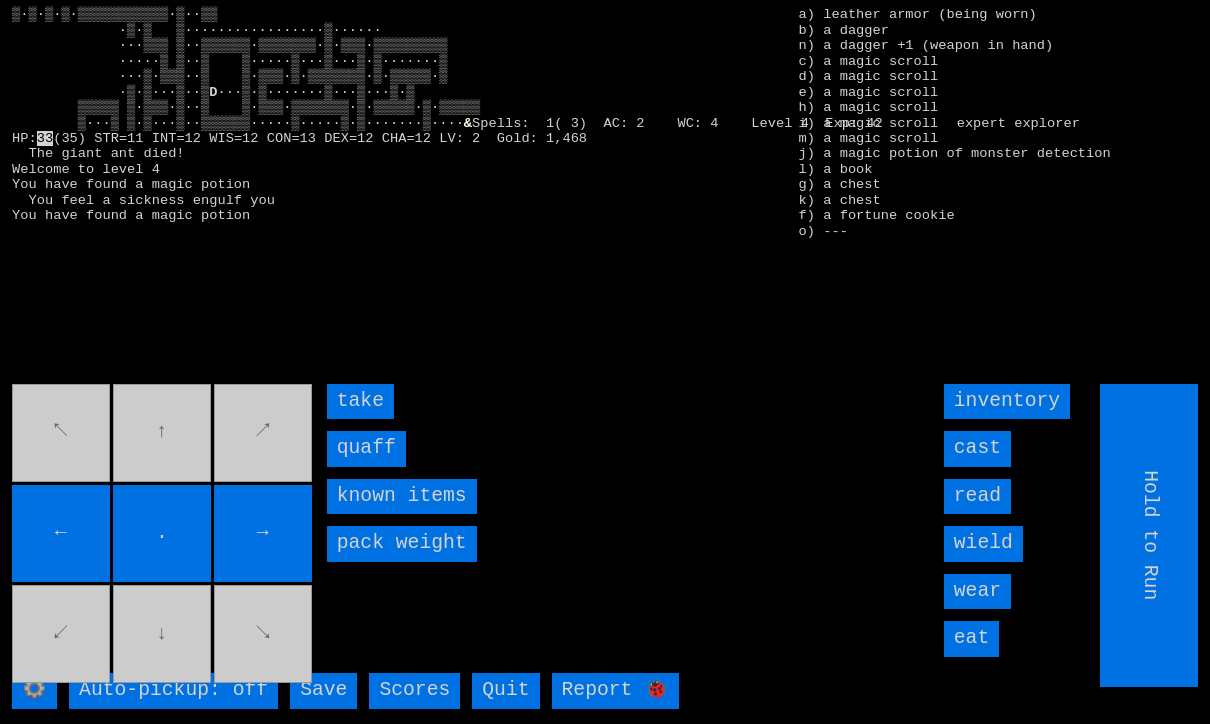 click on "quaff" at bounding box center [366, 448] 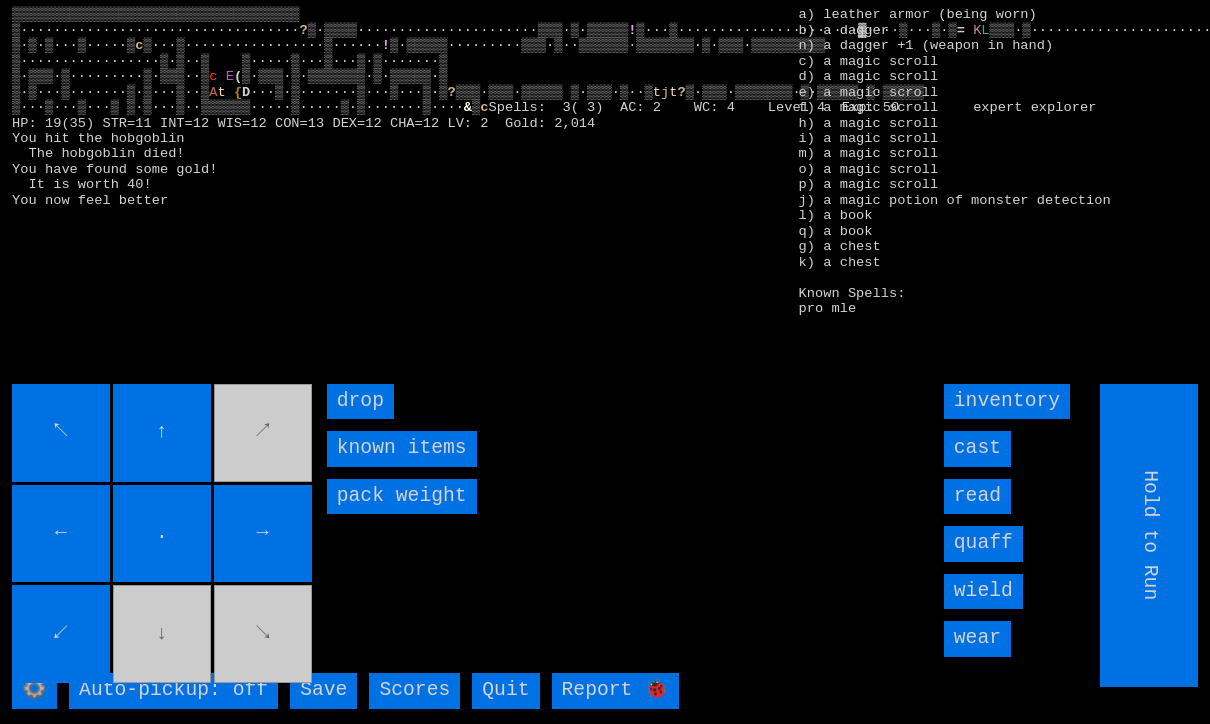 click on "↖ ↑ ↗ ← . → ↙ ↓ ↘" at bounding box center [163, 535] 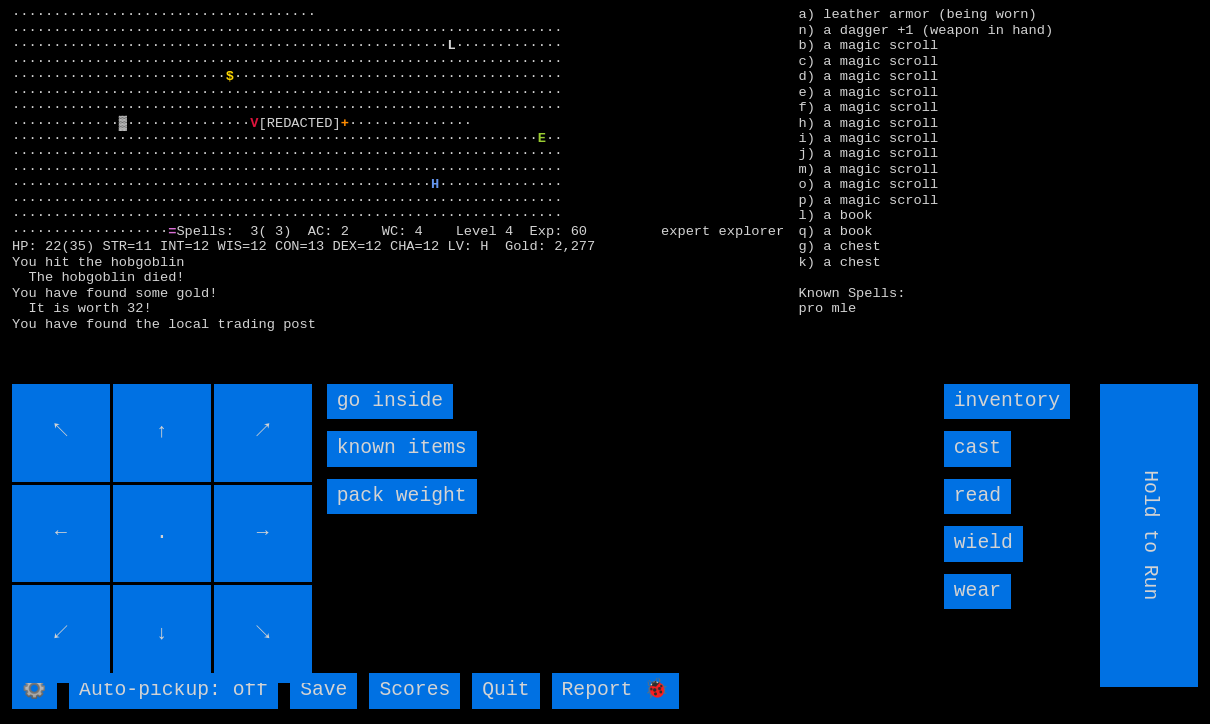 click on "go inside" at bounding box center (390, 401) 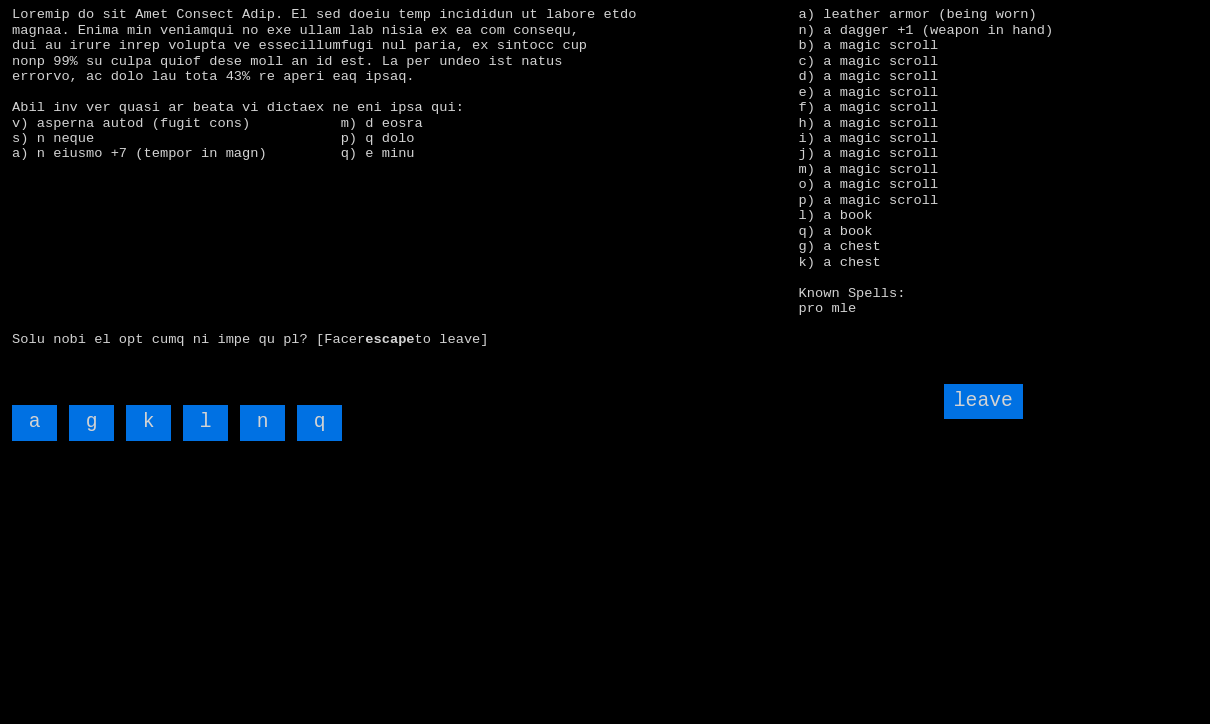 click on "k" at bounding box center [148, 422] 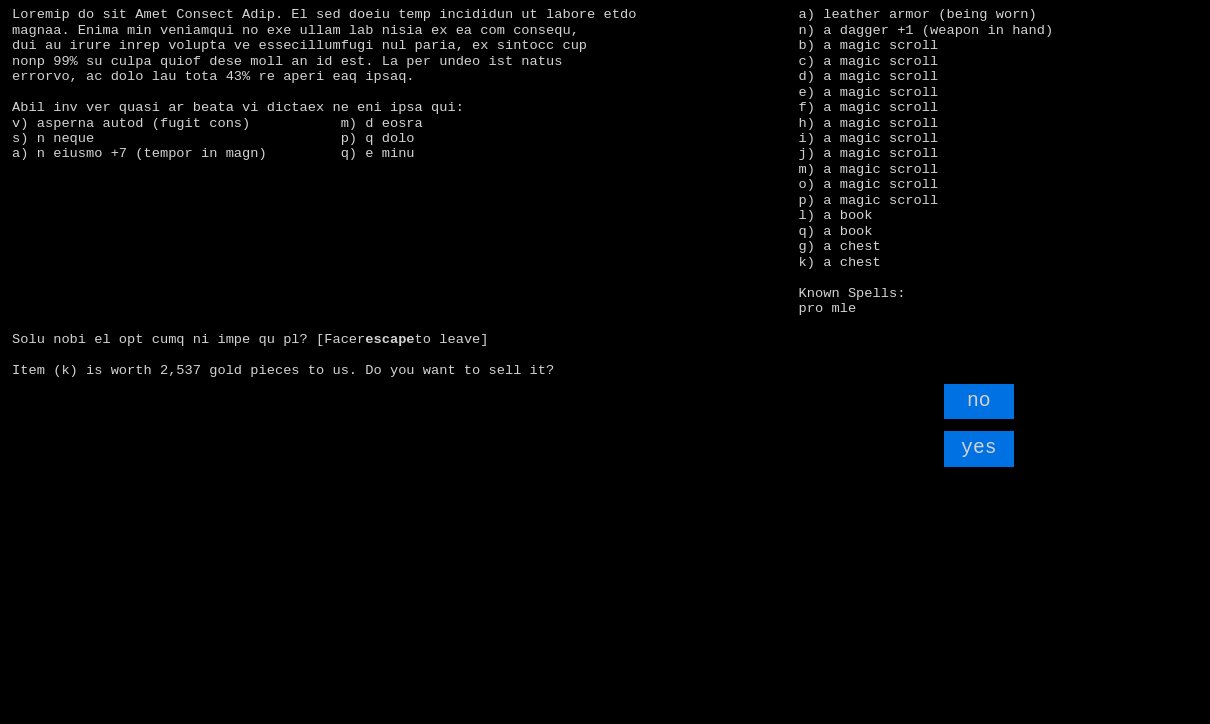 click on "yes" at bounding box center (979, 448) 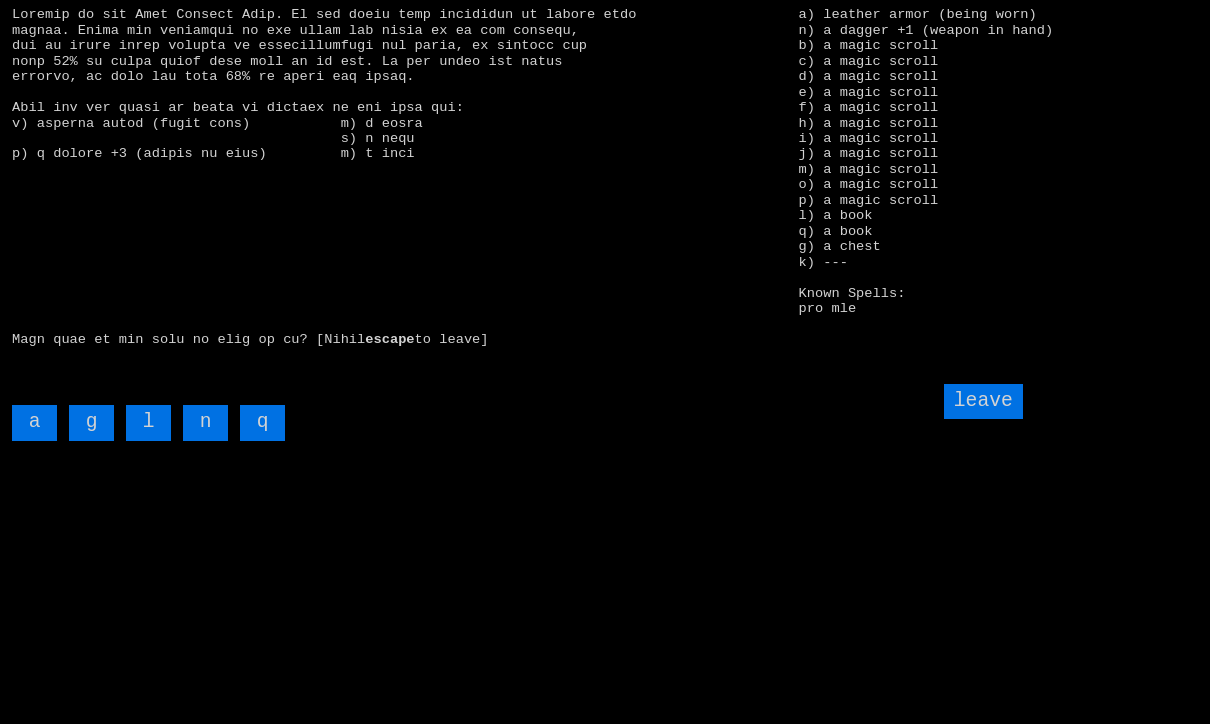 click on "q" at bounding box center (262, 422) 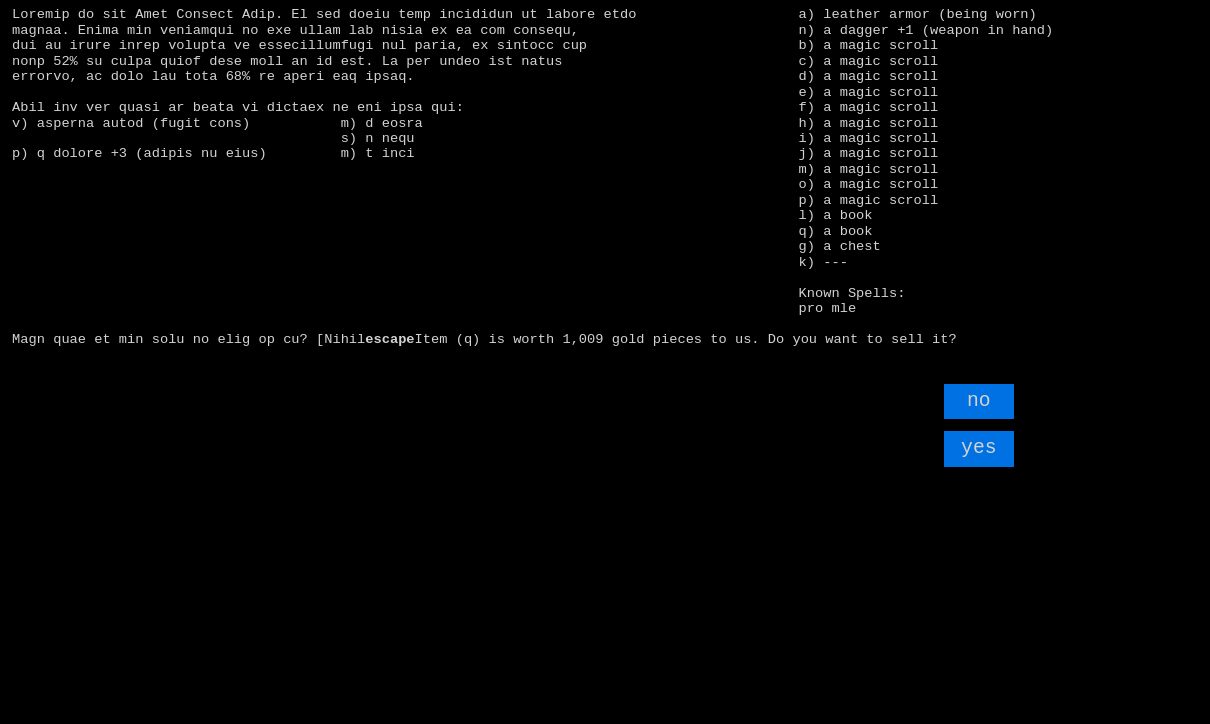 click on "no" at bounding box center [979, 401] 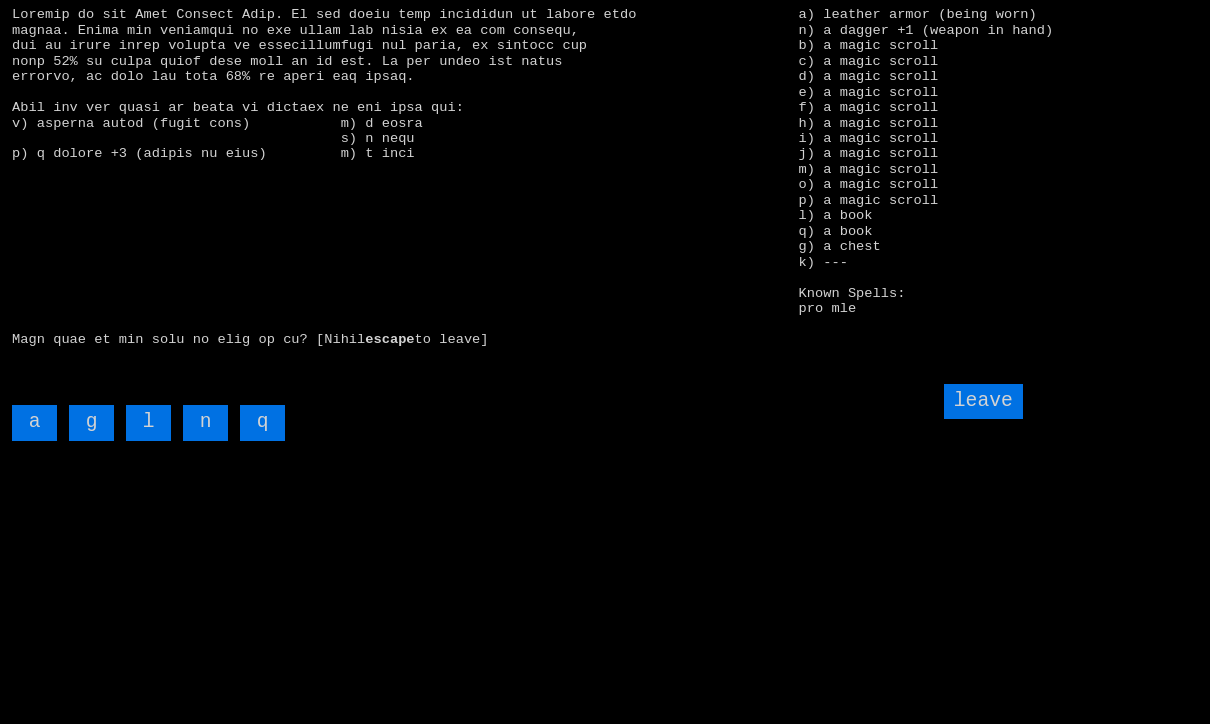 click on "g" at bounding box center (91, 422) 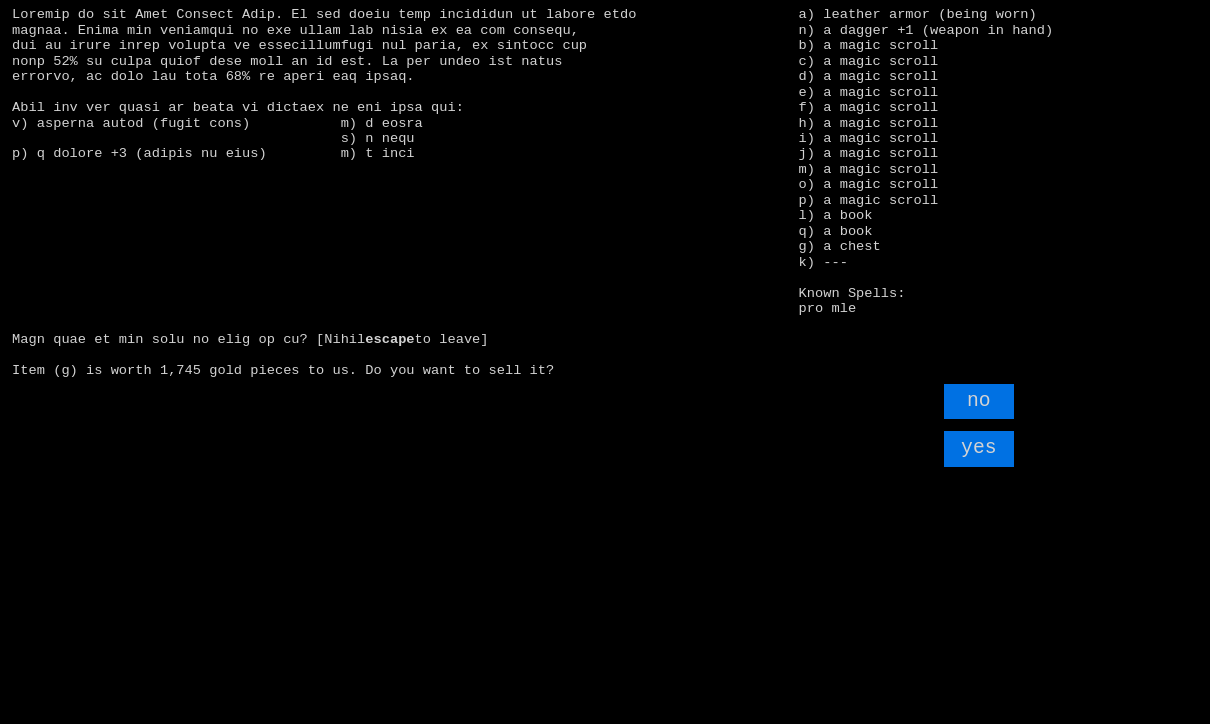 click on "yes" at bounding box center (979, 448) 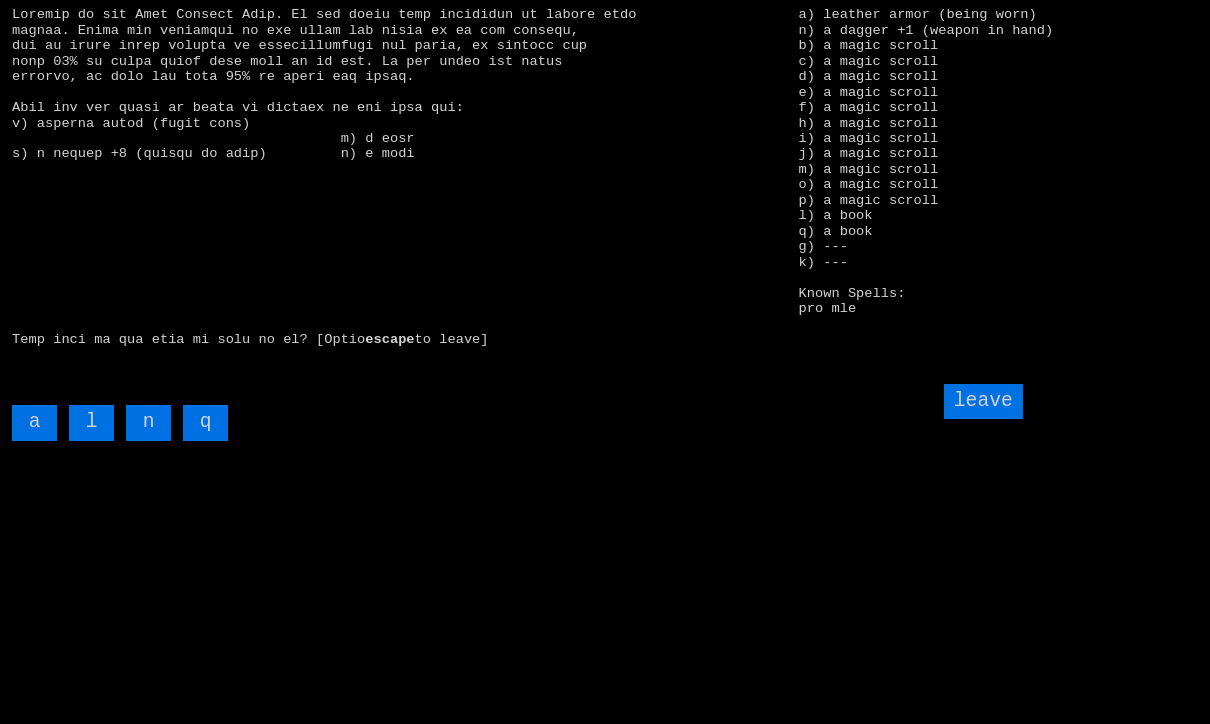 click on "l" at bounding box center [91, 422] 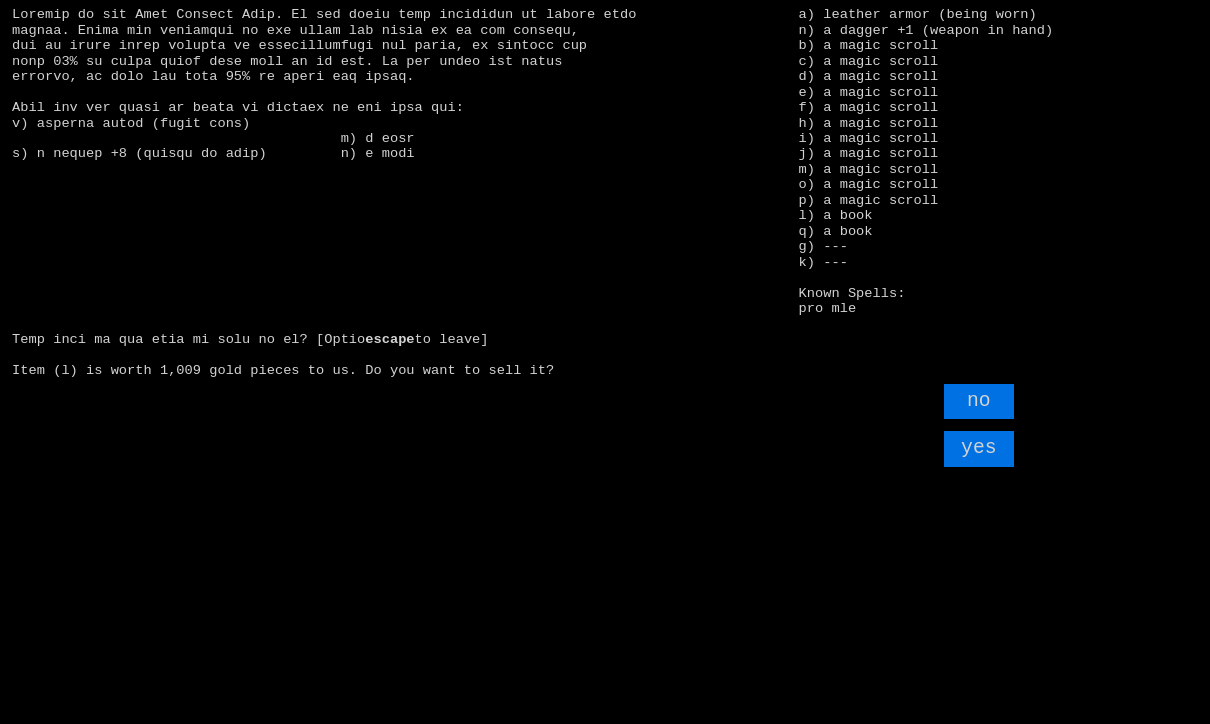 click on "yes" at bounding box center (979, 448) 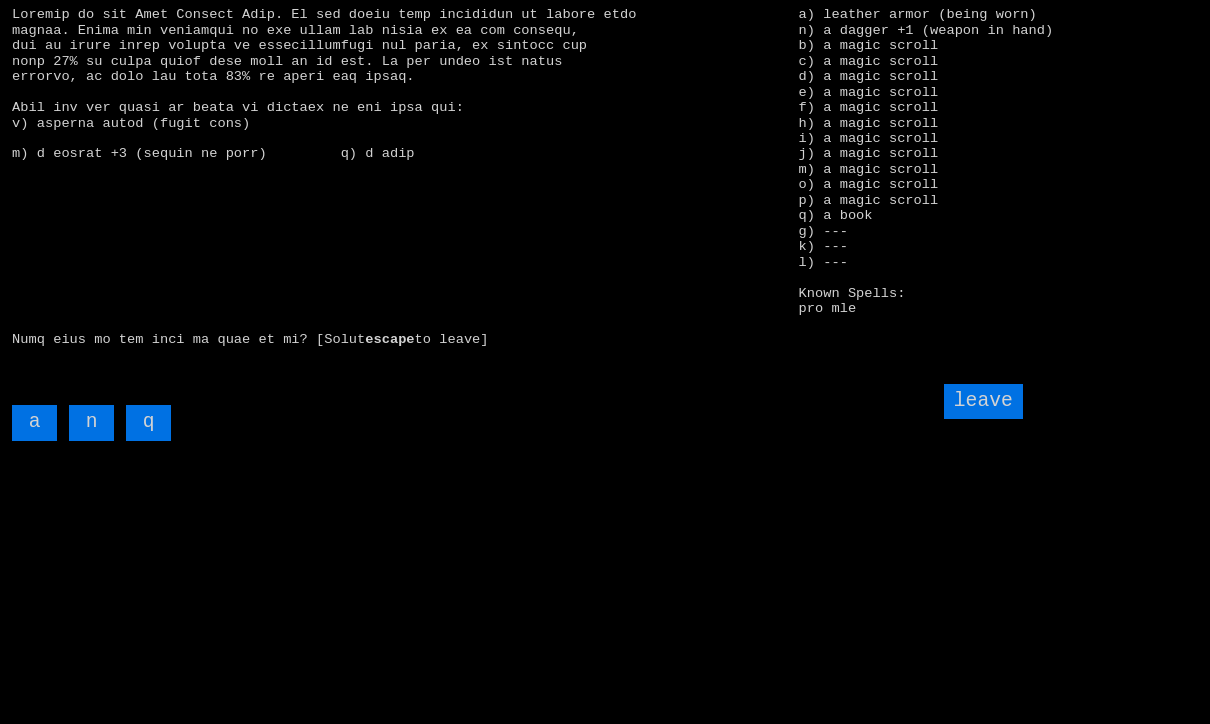 click on "q" at bounding box center (148, 422) 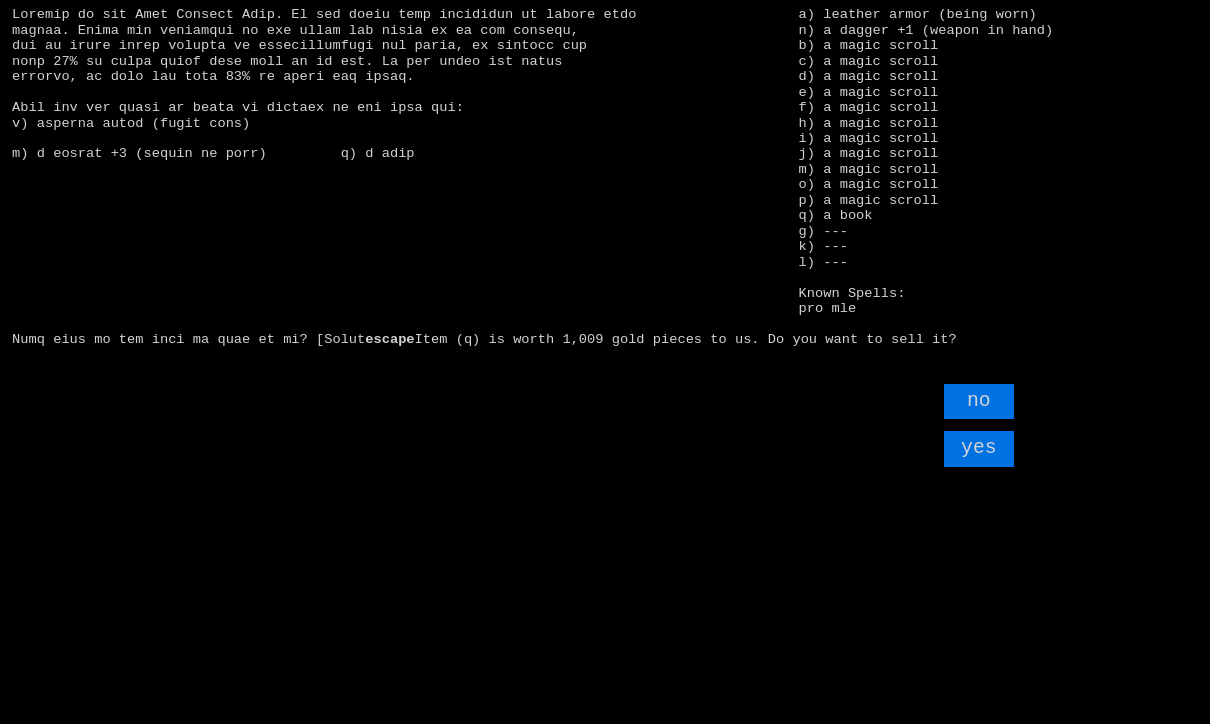 click on "yes" at bounding box center [979, 448] 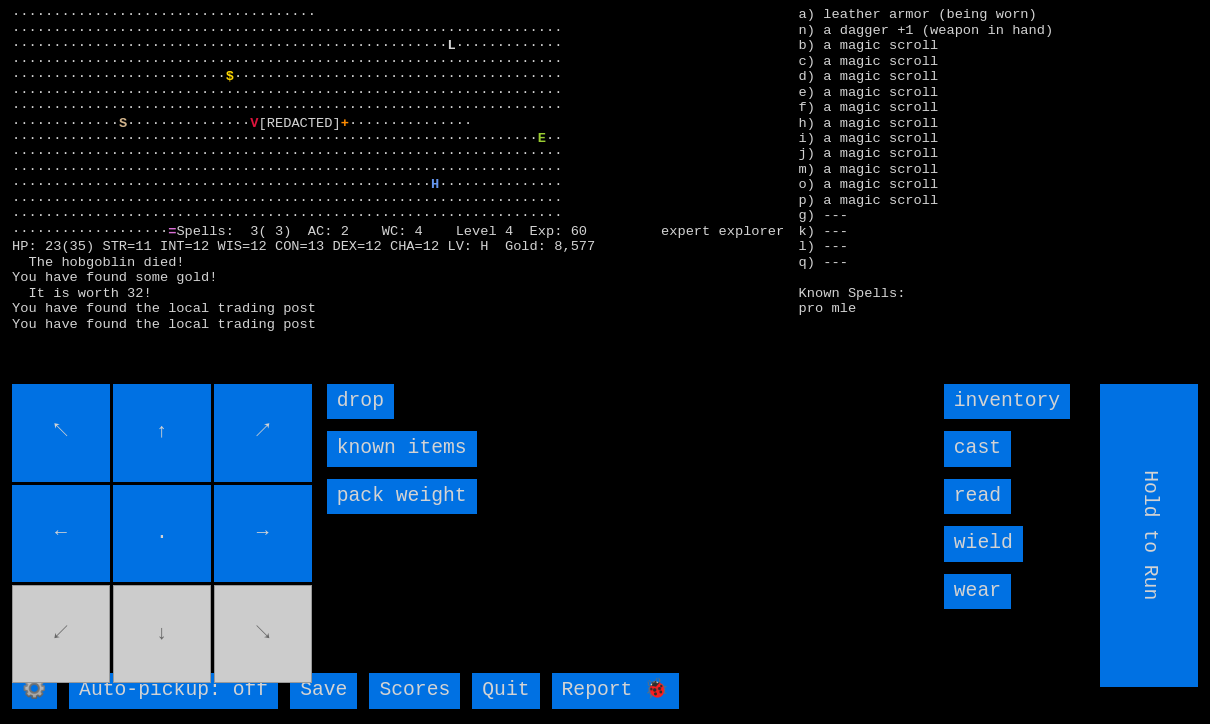 click on "drop" at bounding box center [360, 401] 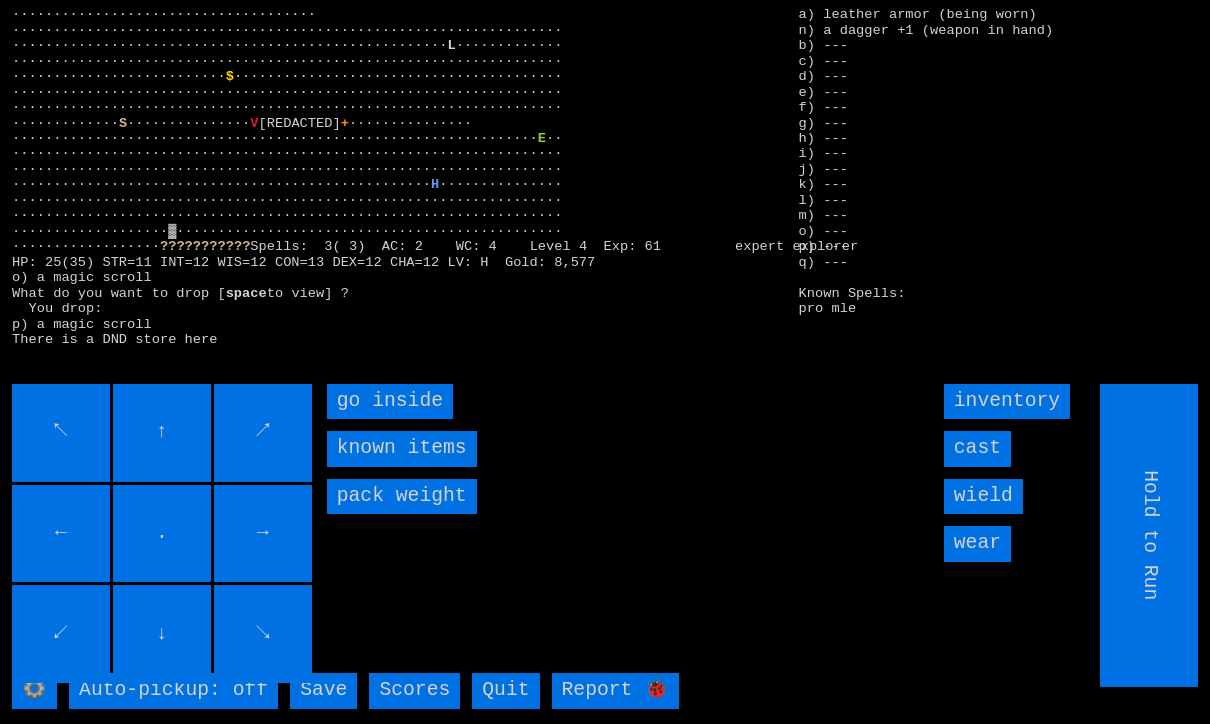 click on "go inside" at bounding box center (390, 401) 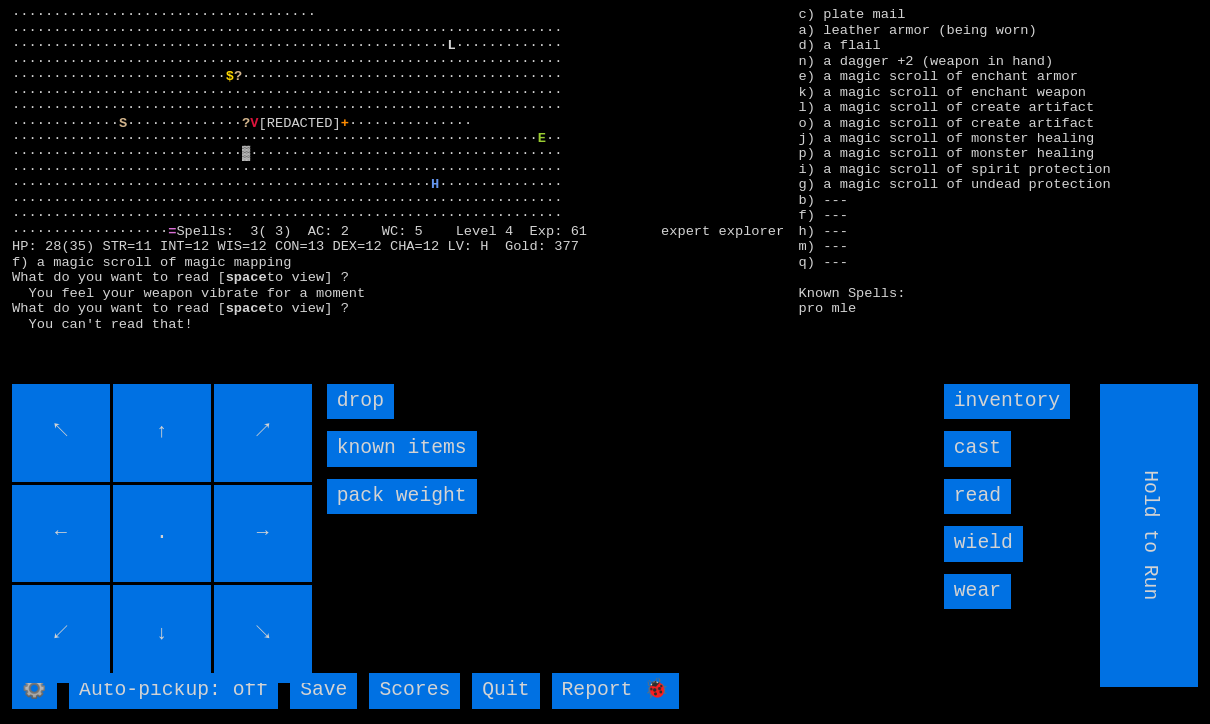 scroll, scrollTop: 0, scrollLeft: 0, axis: both 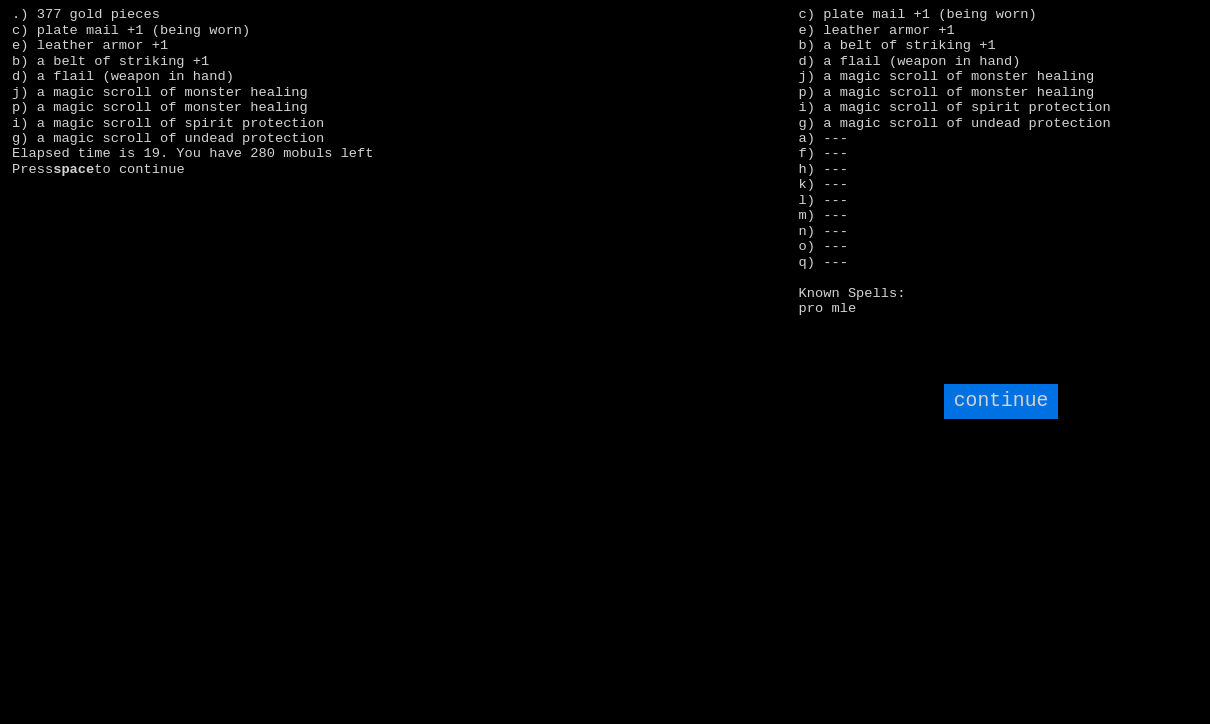 click on "continue" at bounding box center (1001, 401) 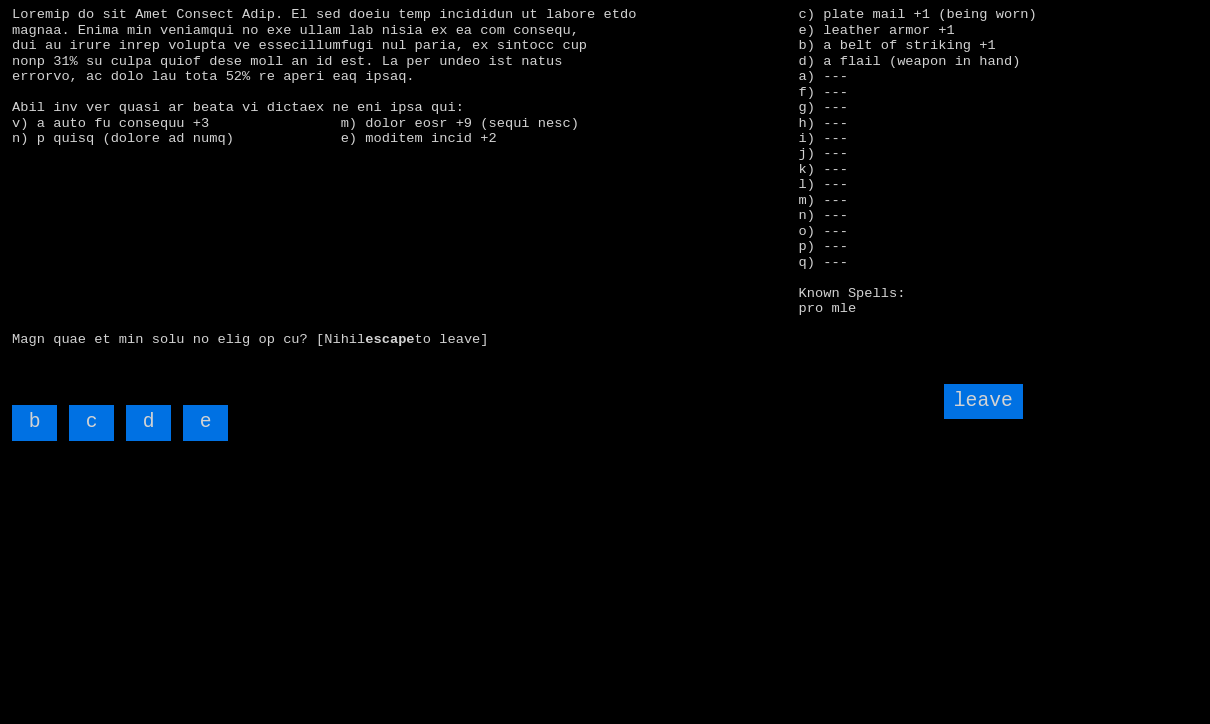 click on "leave" at bounding box center [983, 401] 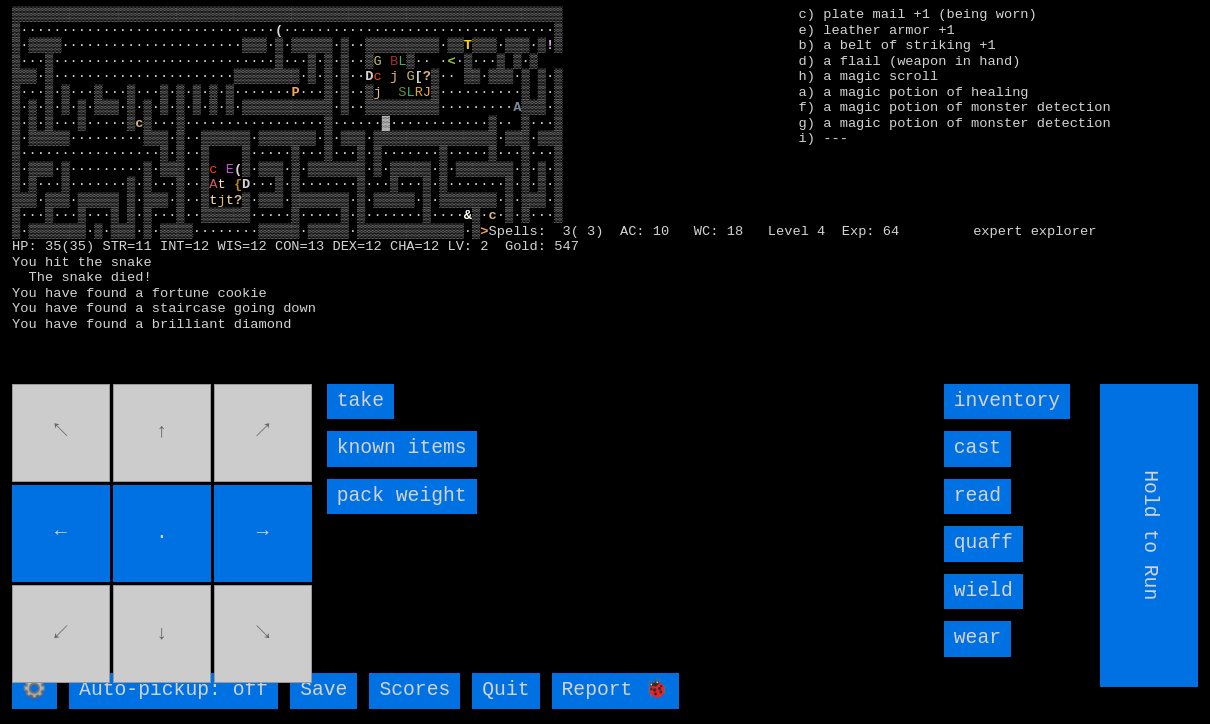 click on "take" at bounding box center (360, 401) 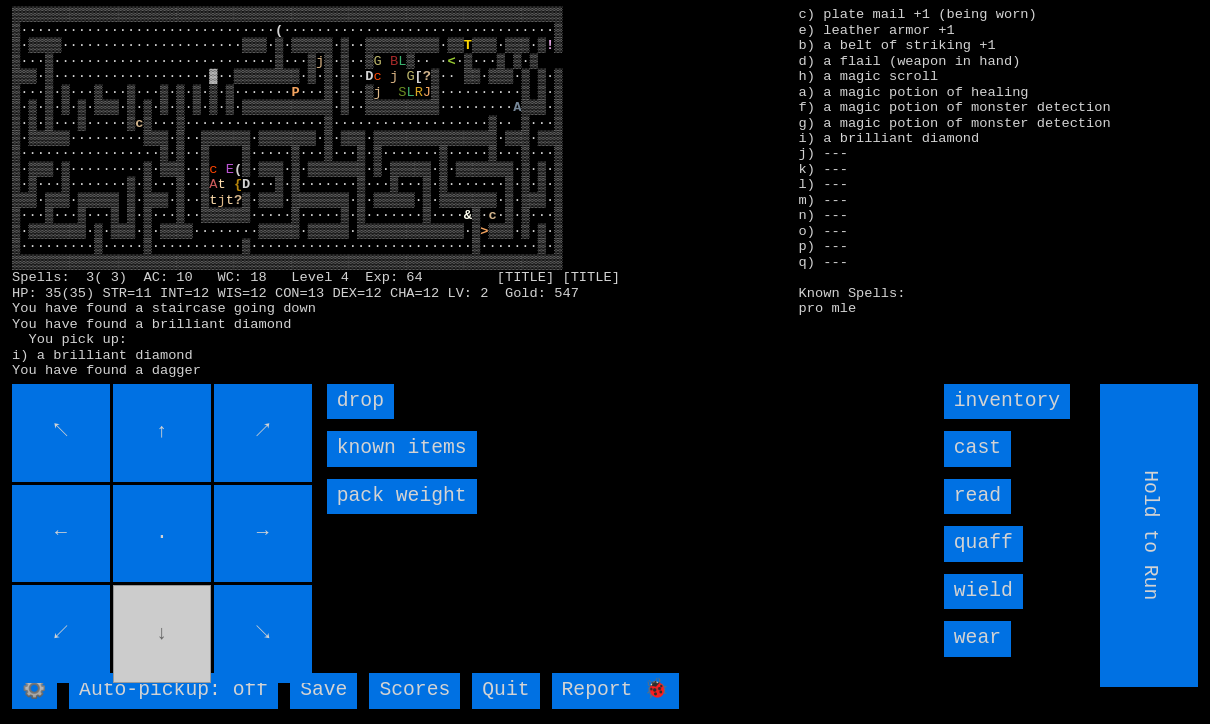 click on "↖ ↑ ↗ ← . → ↙ ↓ ↘" at bounding box center (163, 535) 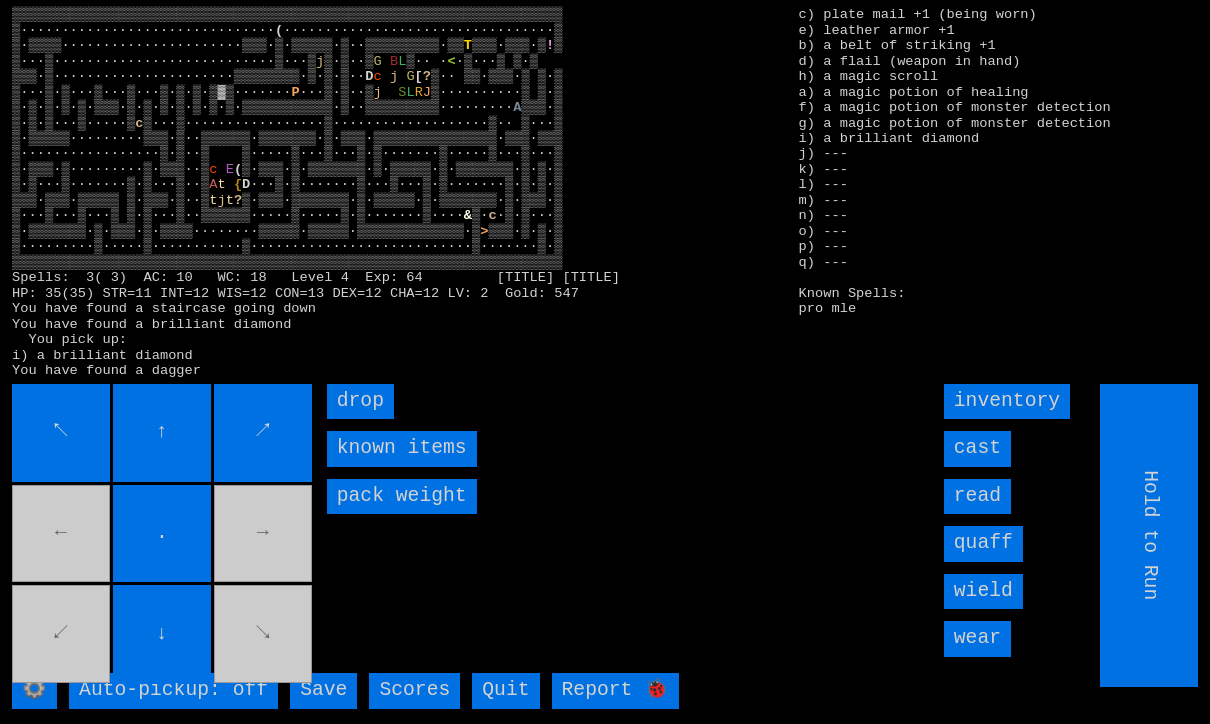 click on "↖ ↑ ↗ ← . → ↙ ↓ ↘" at bounding box center [163, 535] 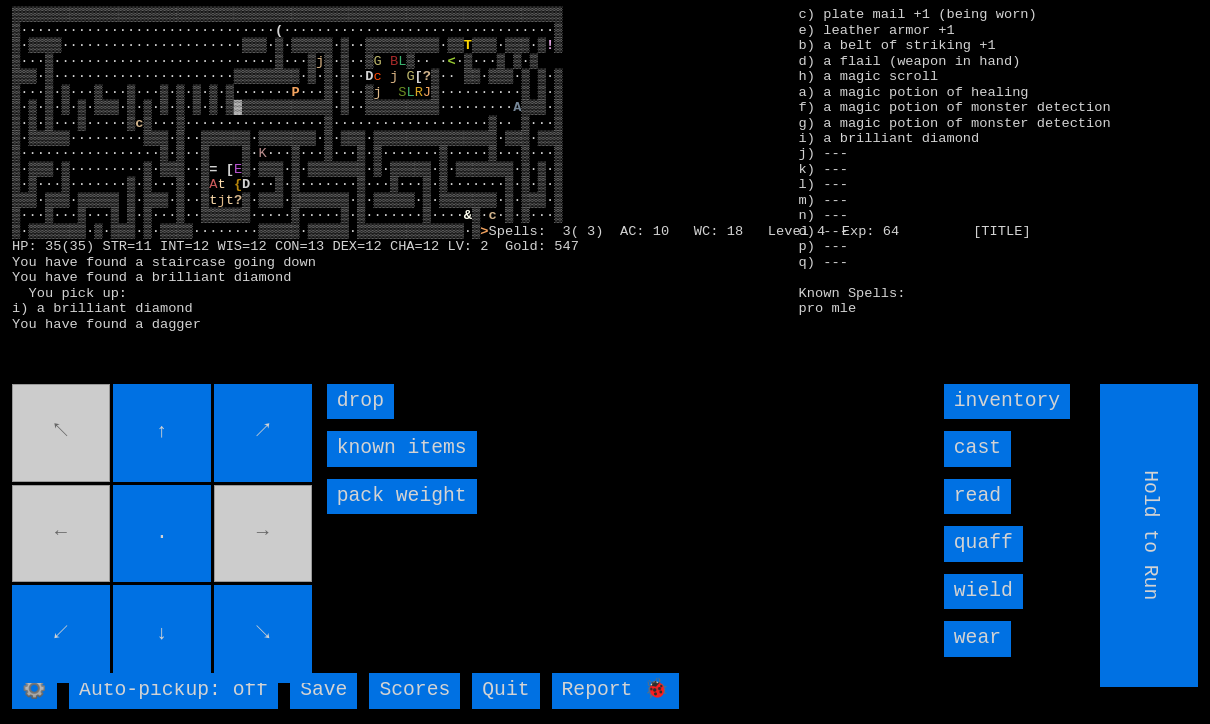 scroll, scrollTop: 0, scrollLeft: 0, axis: both 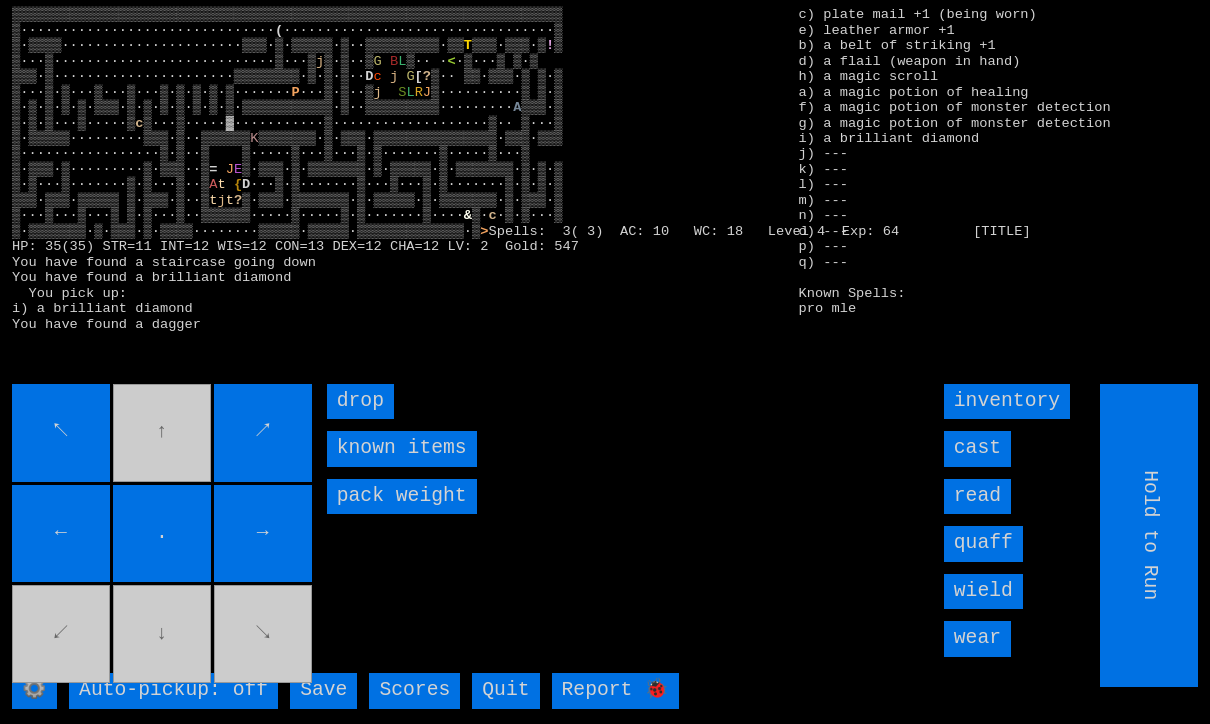 click on "↖ ↑ ↗ ← . → ↙ ↓ ↘" at bounding box center [163, 535] 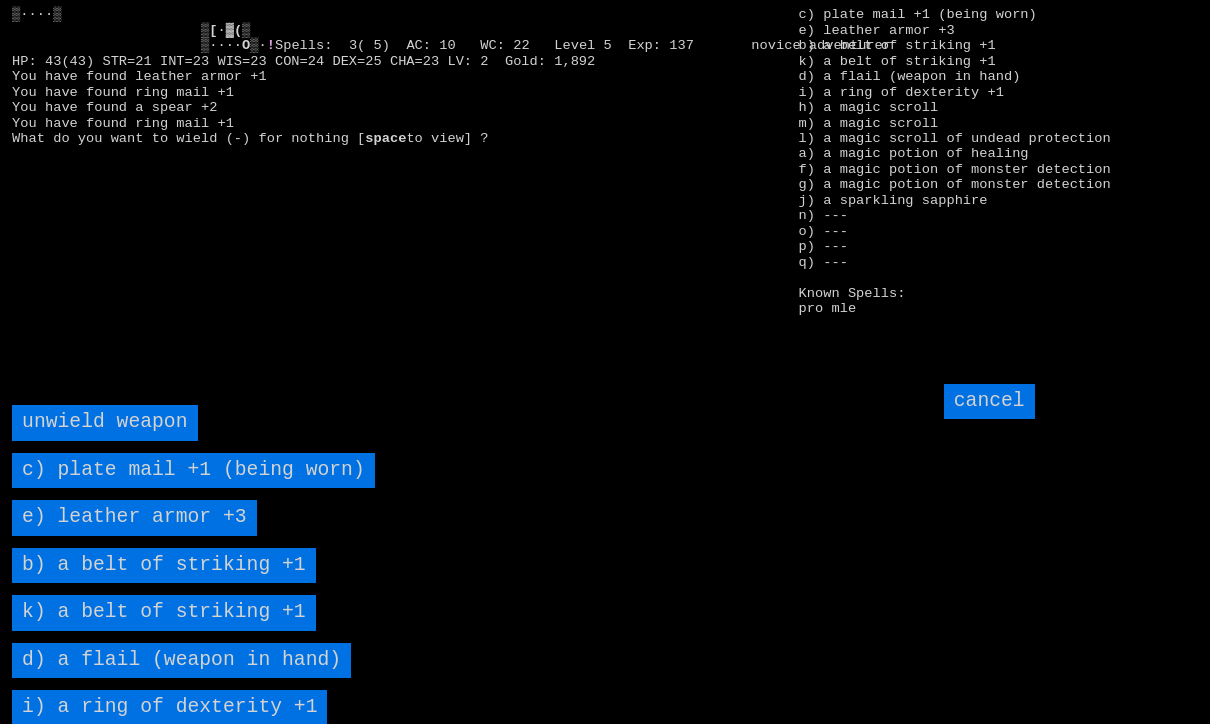 click on "cancel" at bounding box center (989, 401) 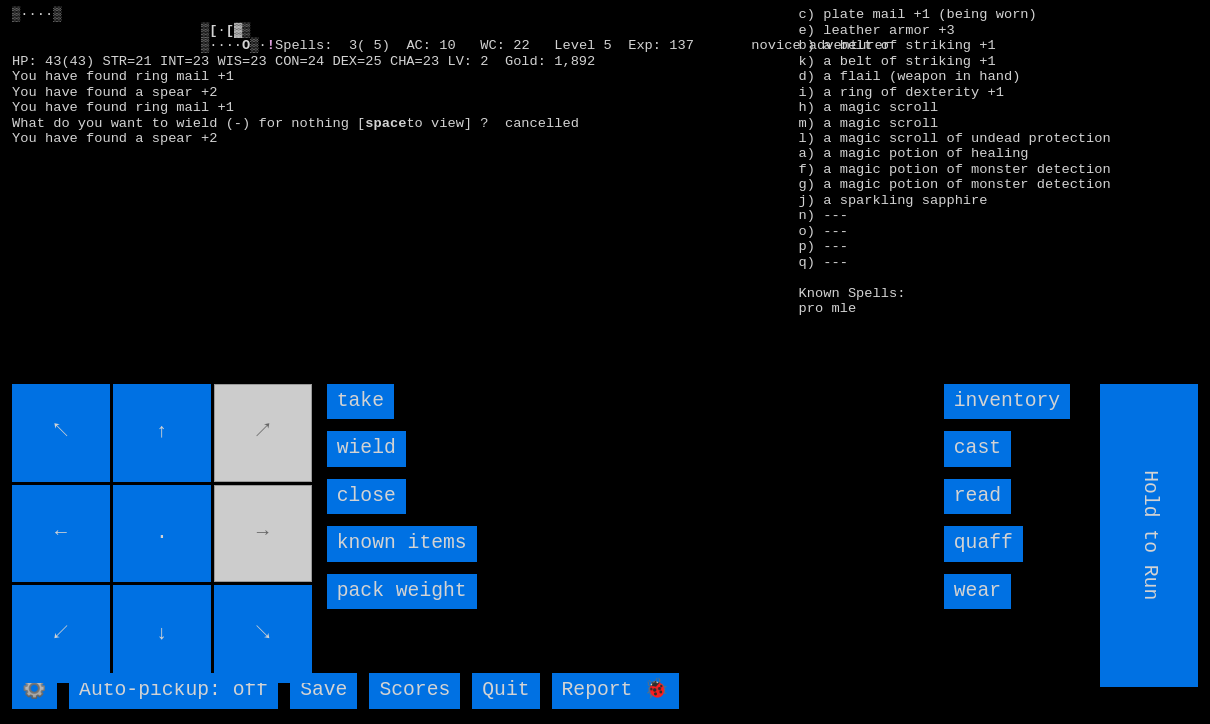 click on "wield" at bounding box center [366, 448] 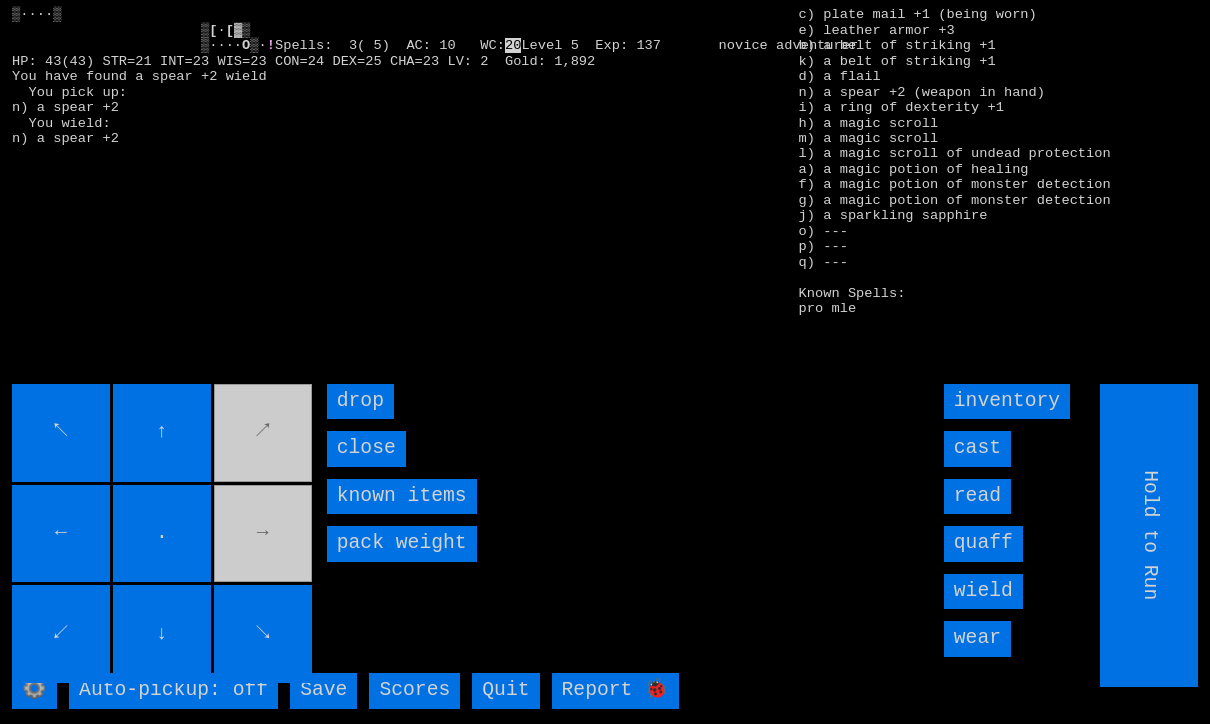 click on "drop" at bounding box center (360, 401) 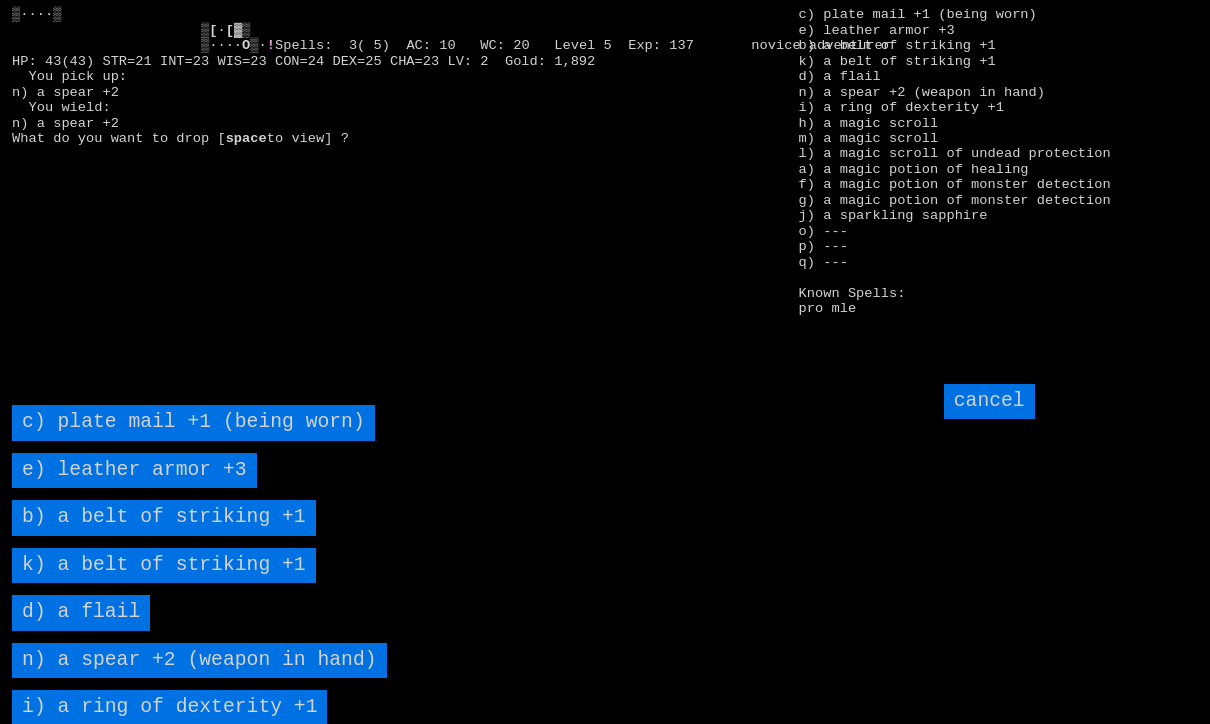 click on "cancel" at bounding box center (989, 401) 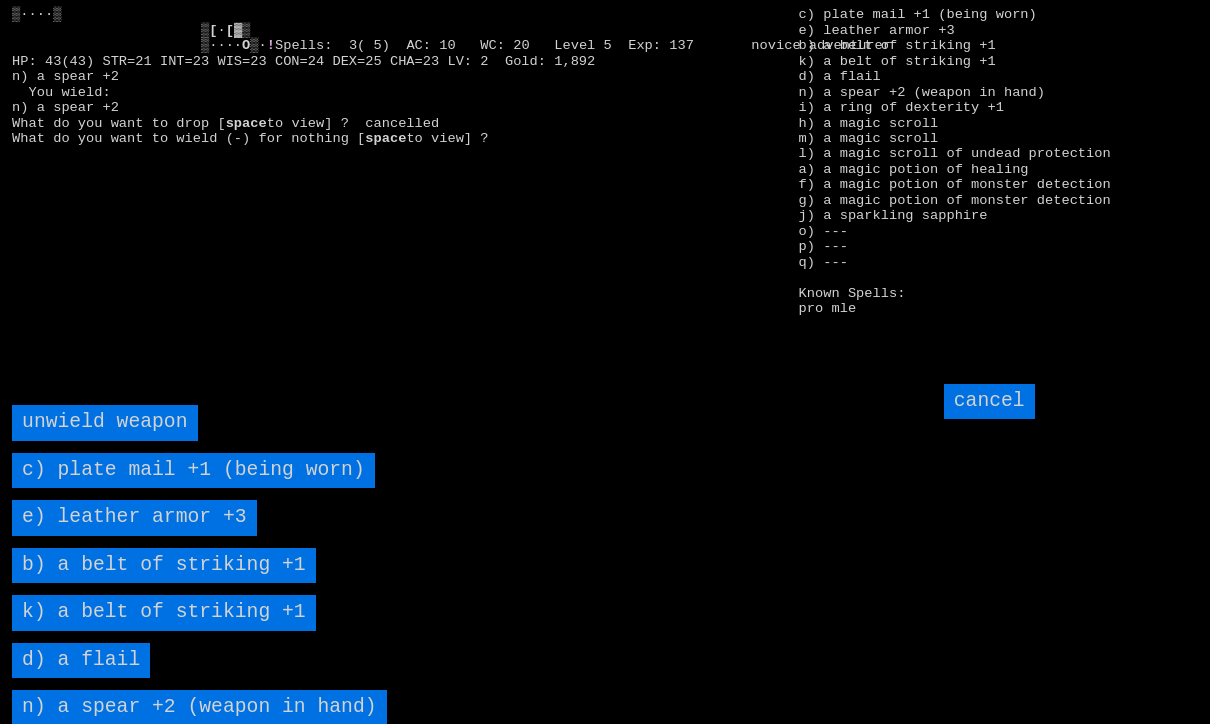 click on "d) a flail" at bounding box center (81, 660) 